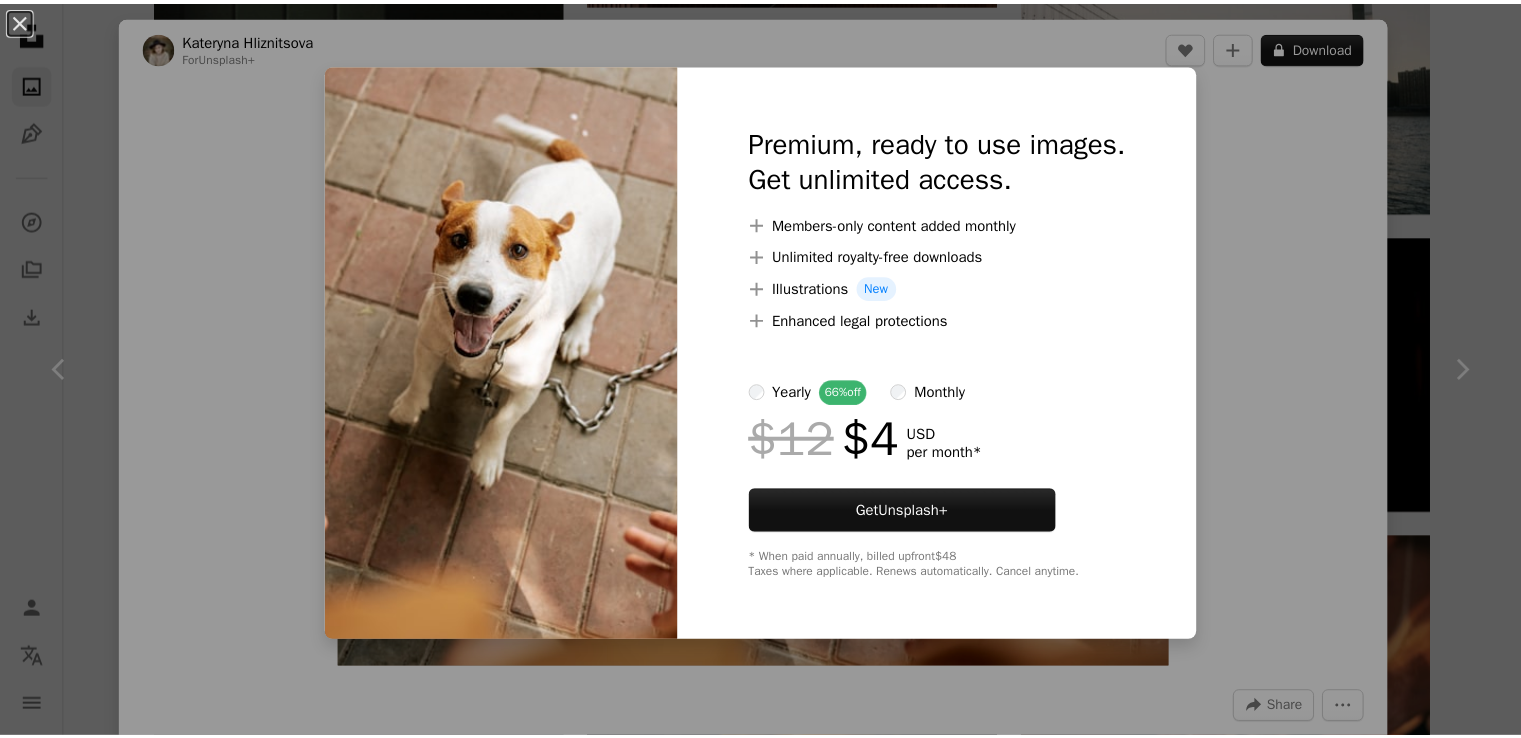 scroll, scrollTop: 9866, scrollLeft: 0, axis: vertical 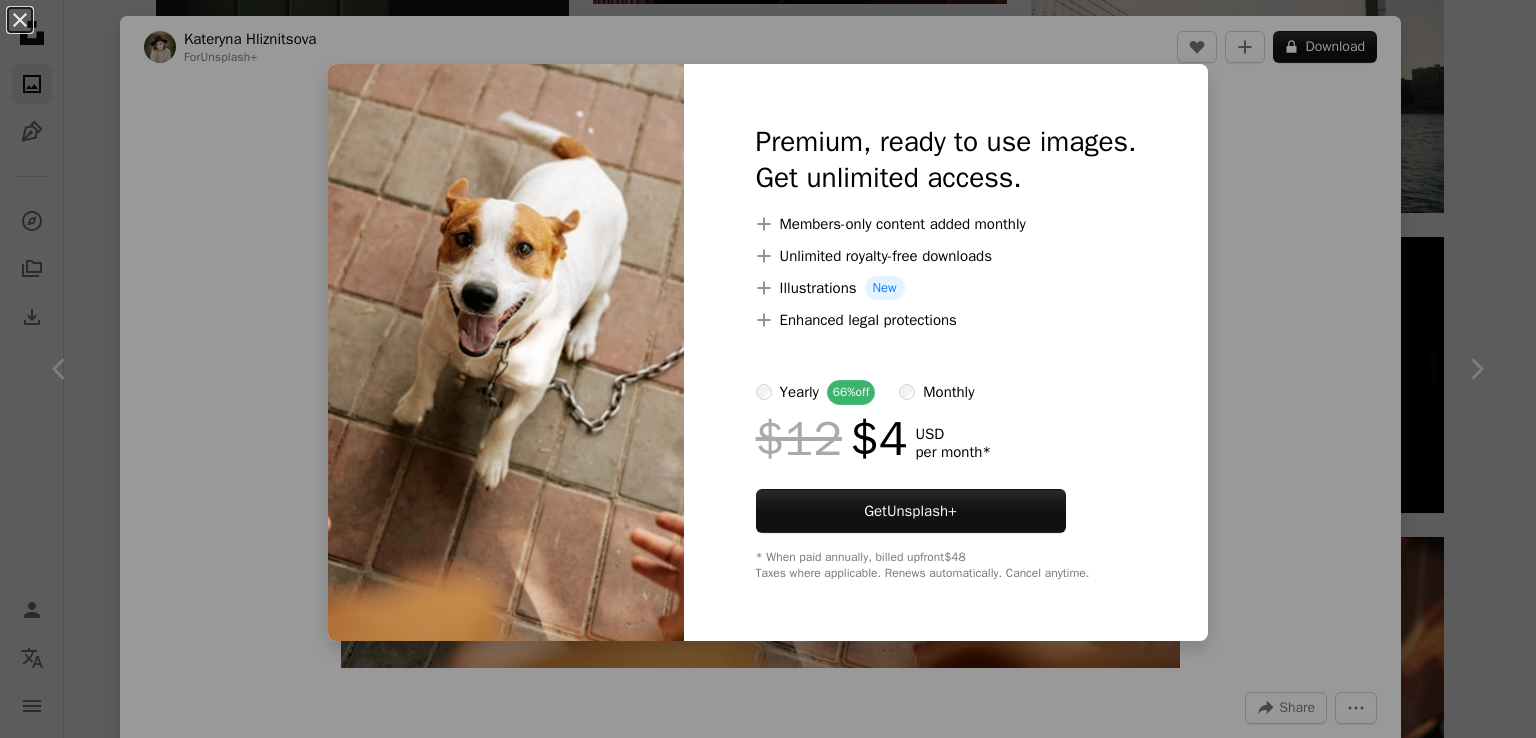 click at bounding box center (506, 352) 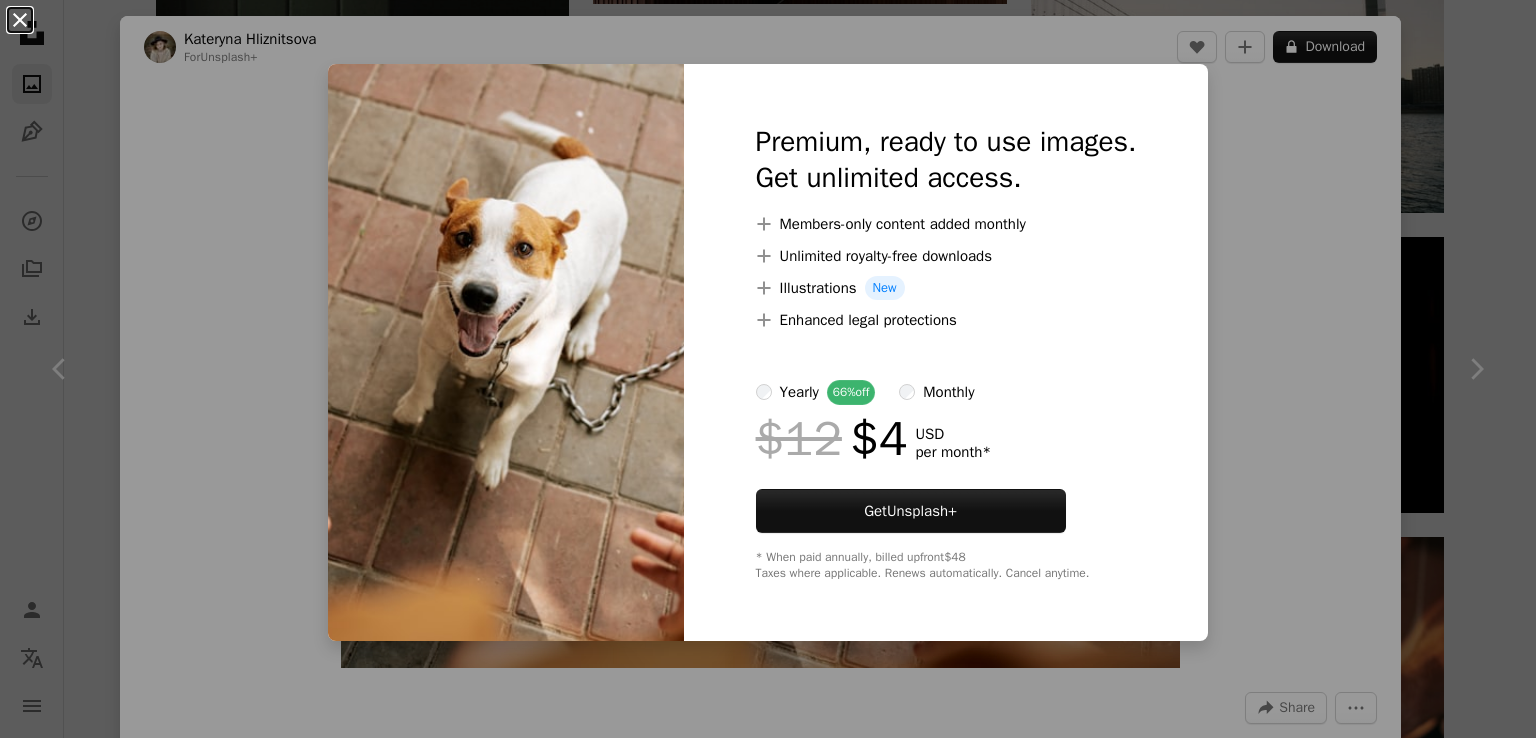 click on "An X shape" at bounding box center [20, 20] 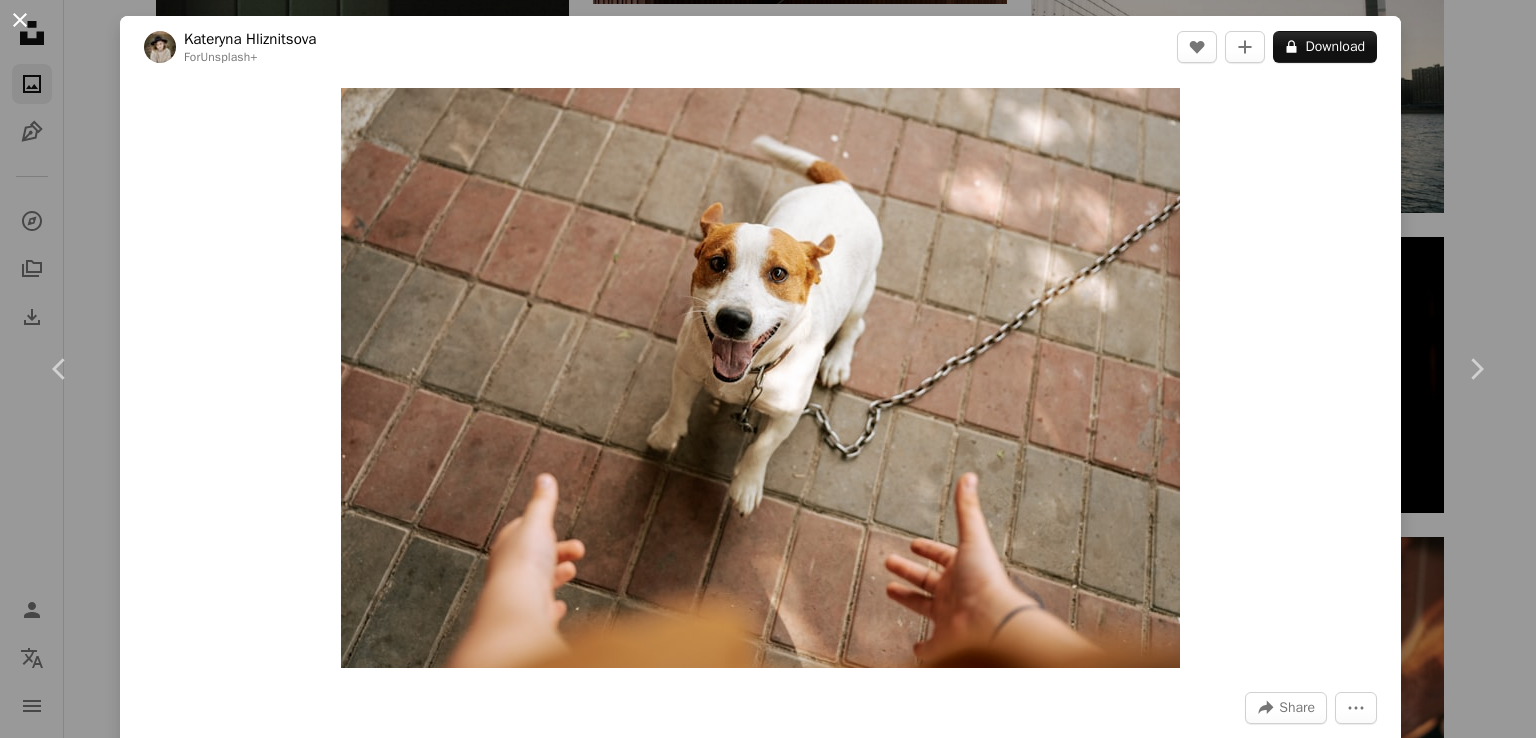 click on "An X shape" at bounding box center [20, 20] 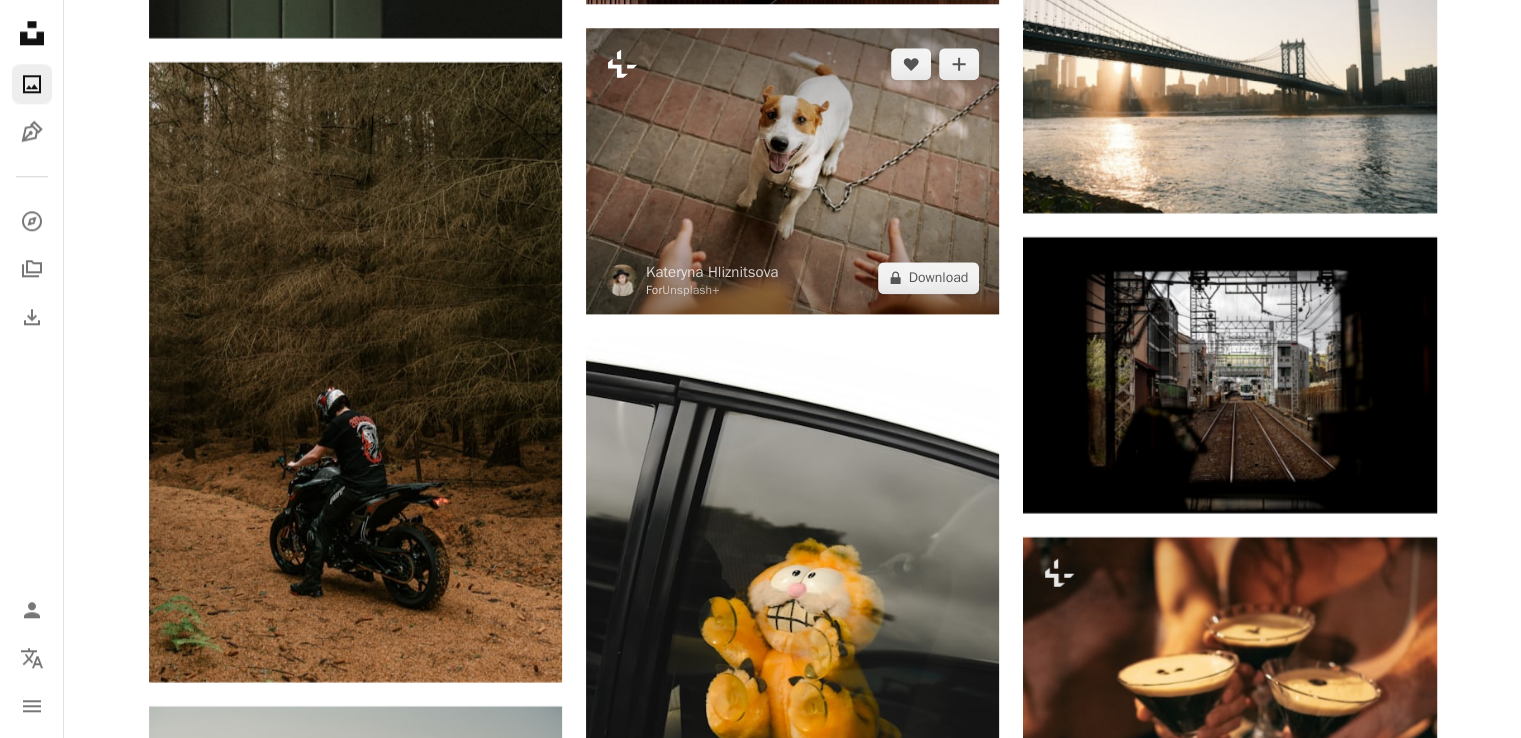 click on "Plus sign for Unsplash+" 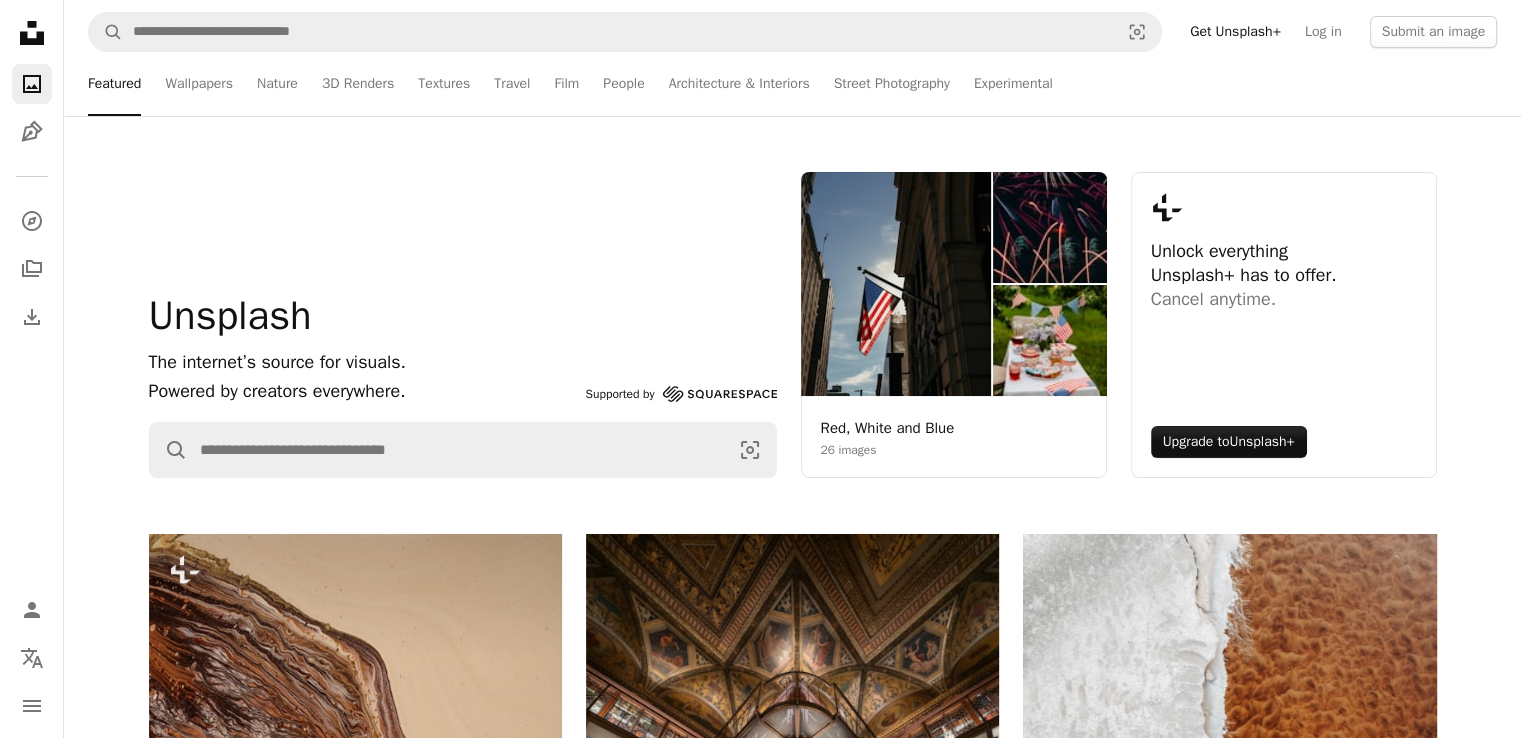 scroll, scrollTop: 9866, scrollLeft: 0, axis: vertical 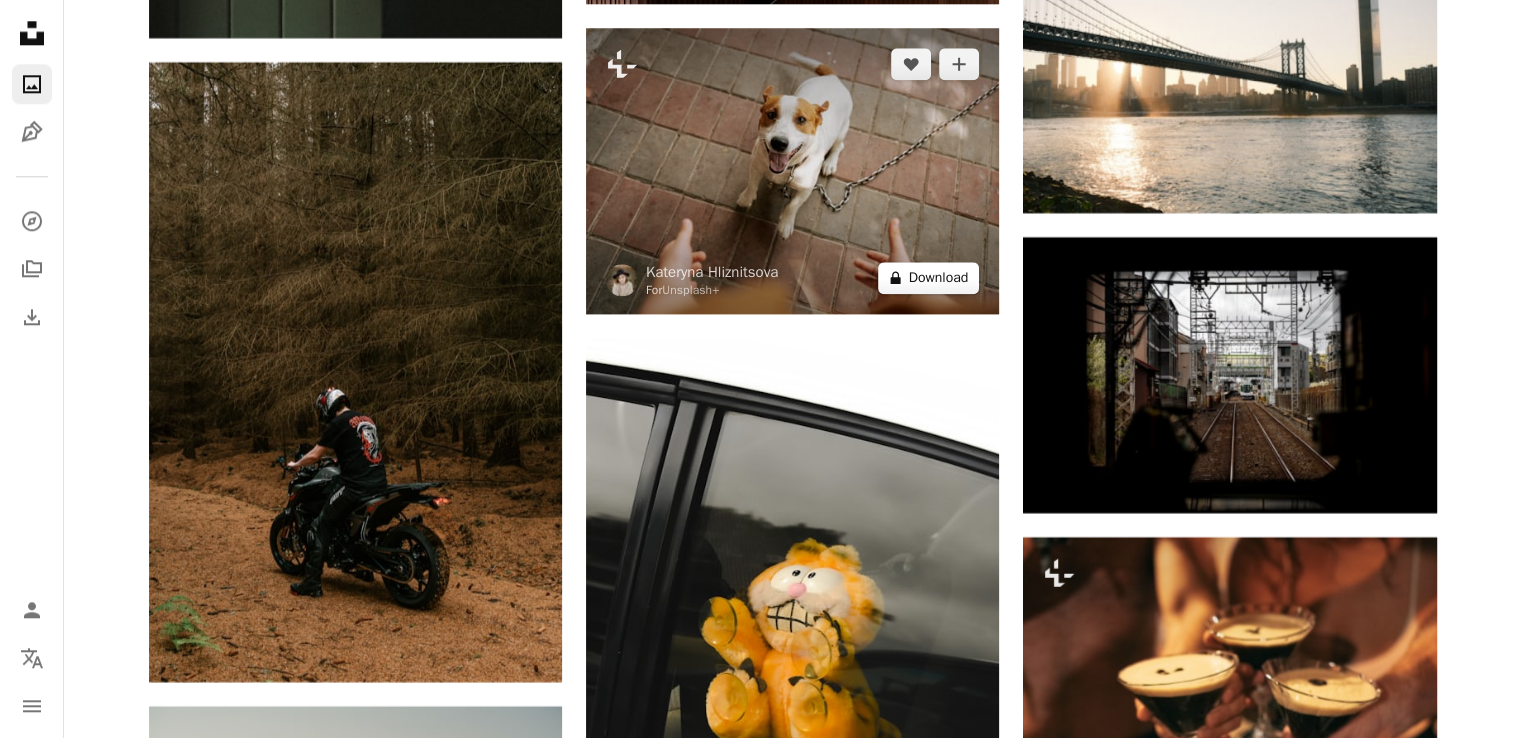 click on "A lock Download" at bounding box center [929, 278] 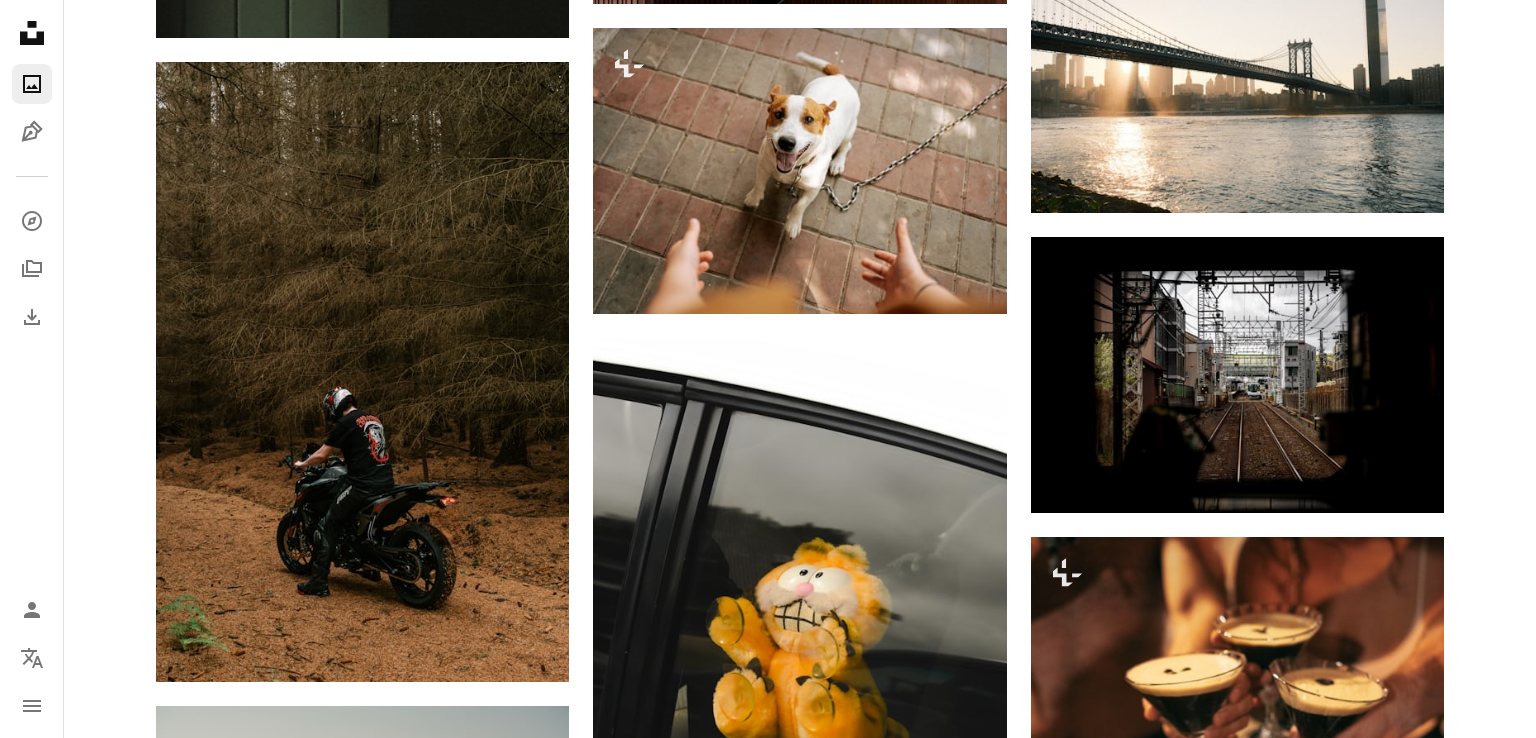 click on "Unsplash+" at bounding box center (922, 4491) 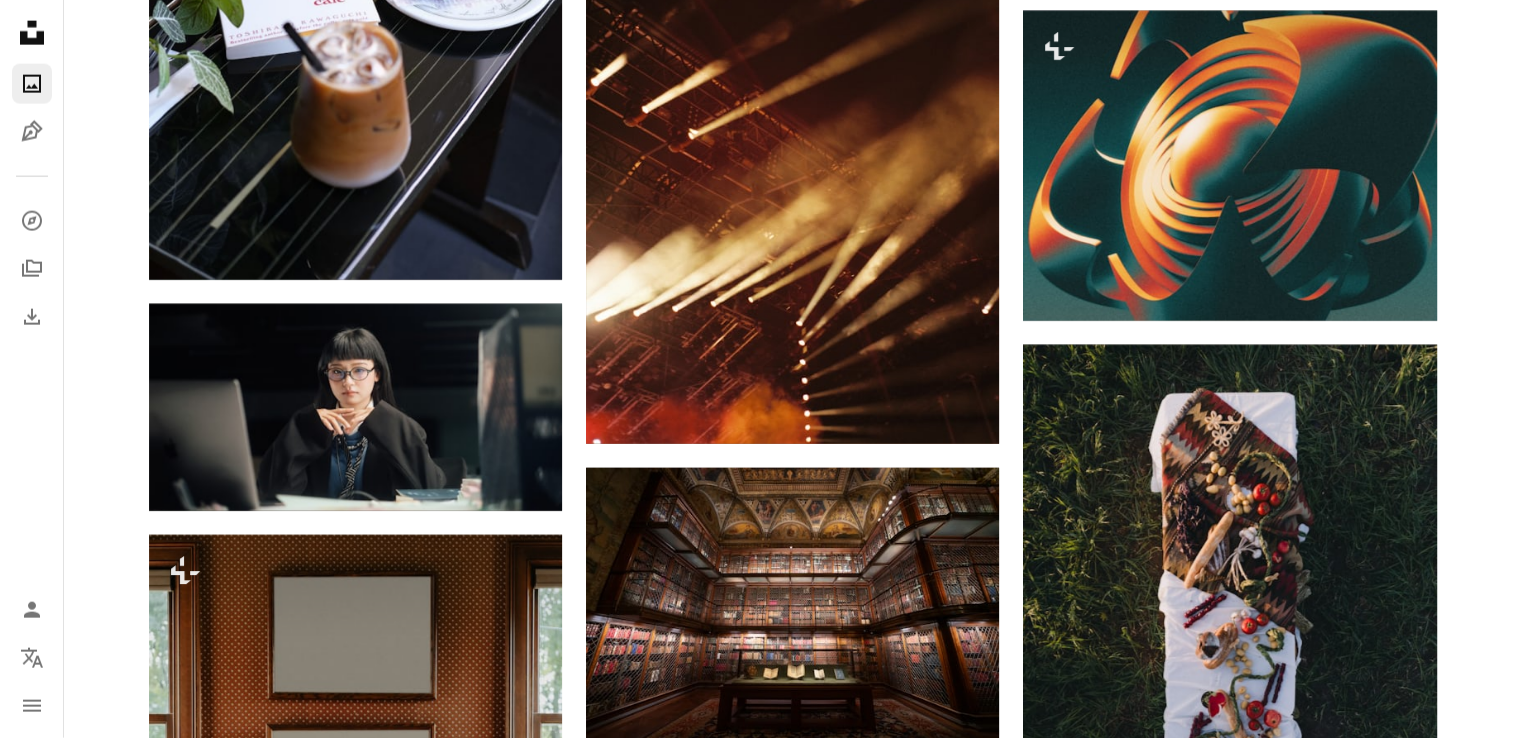 scroll, scrollTop: 12533, scrollLeft: 0, axis: vertical 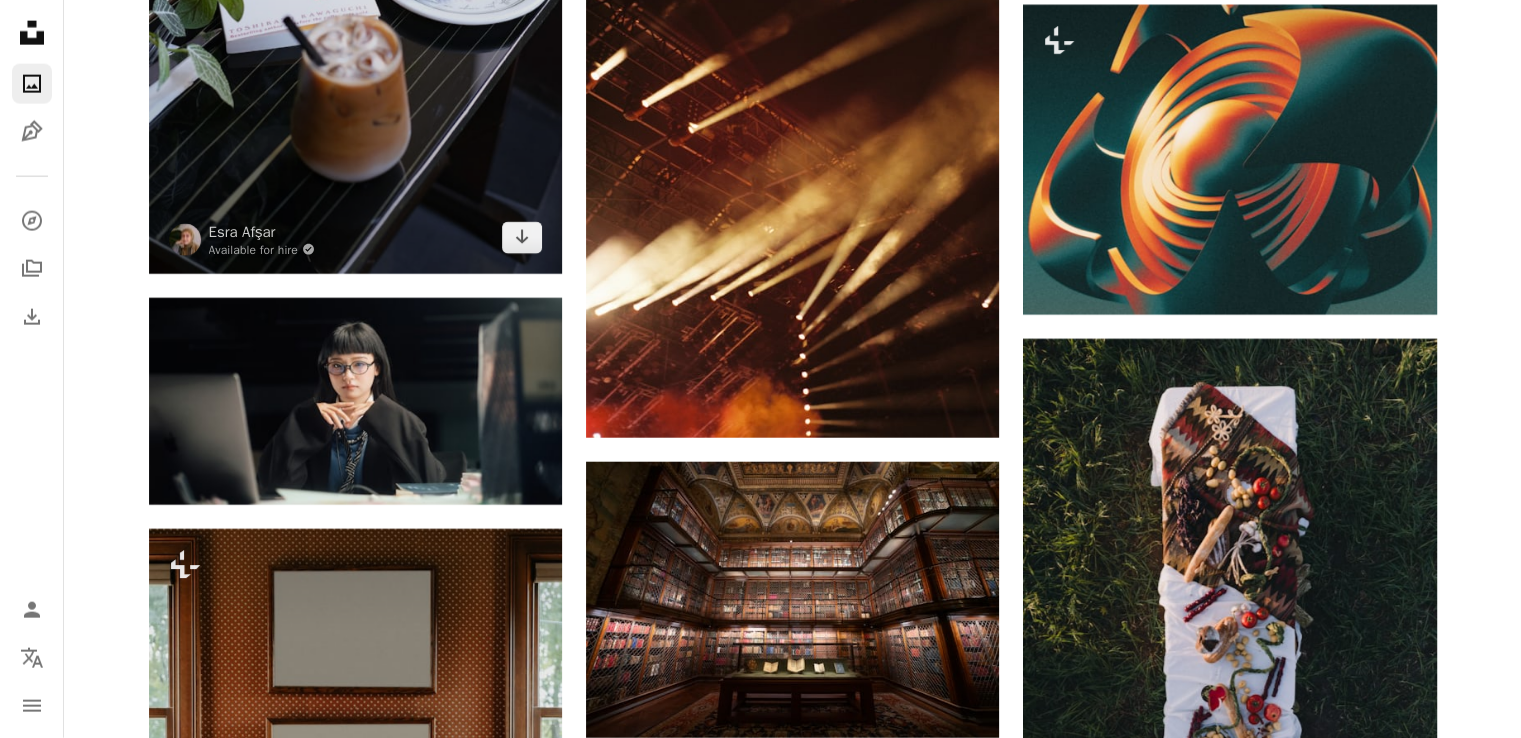 click at bounding box center [355, -36] 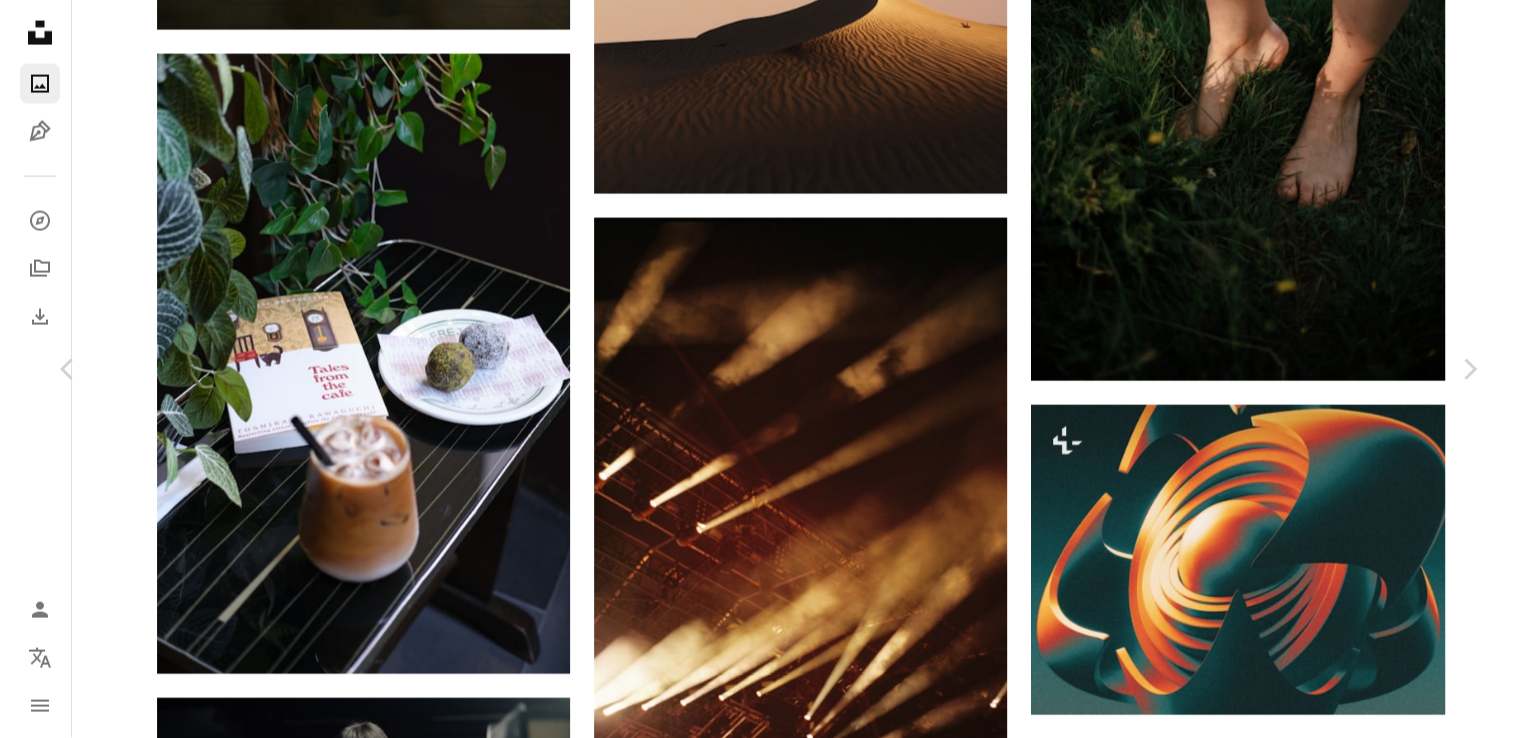 scroll, scrollTop: 11866, scrollLeft: 0, axis: vertical 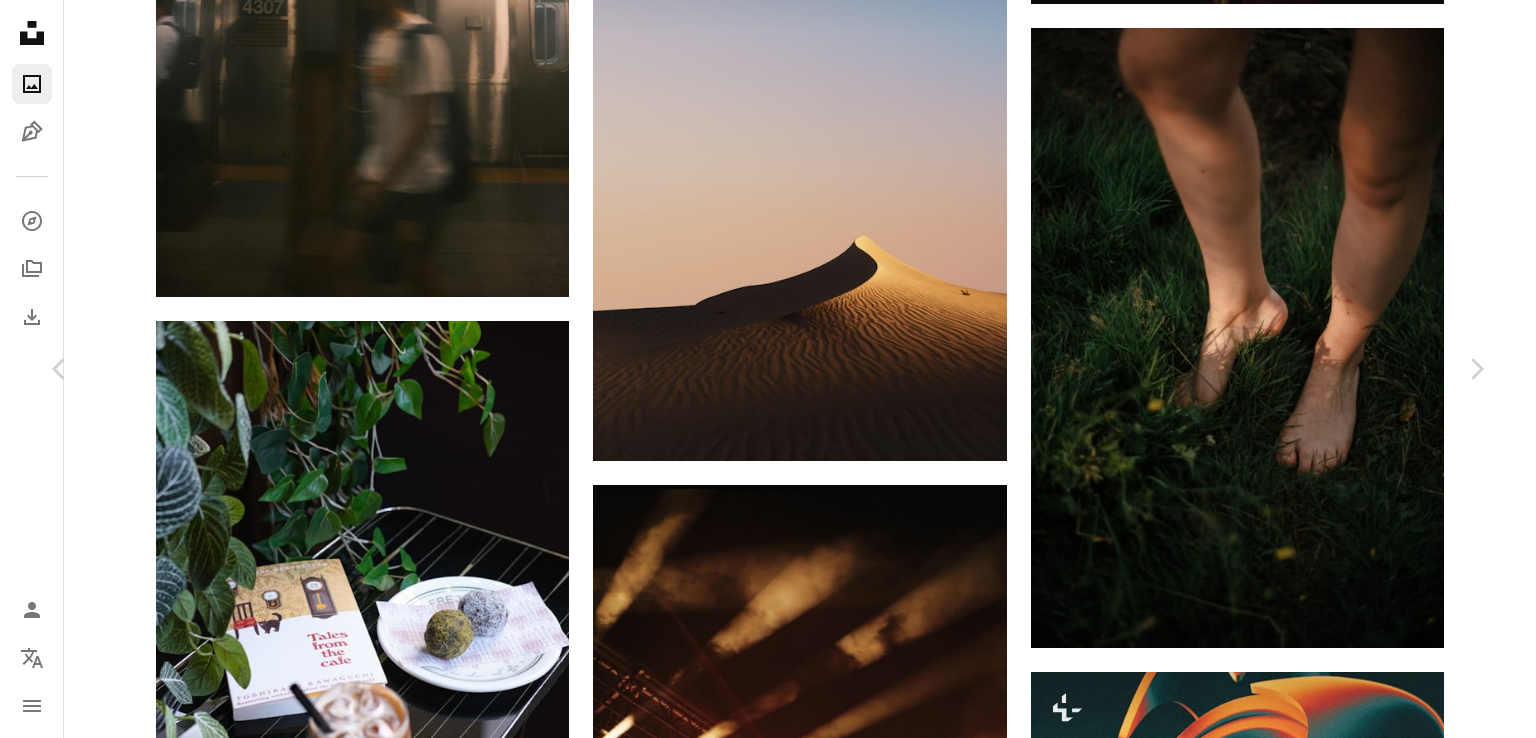 click on "An X shape" at bounding box center [20, 20] 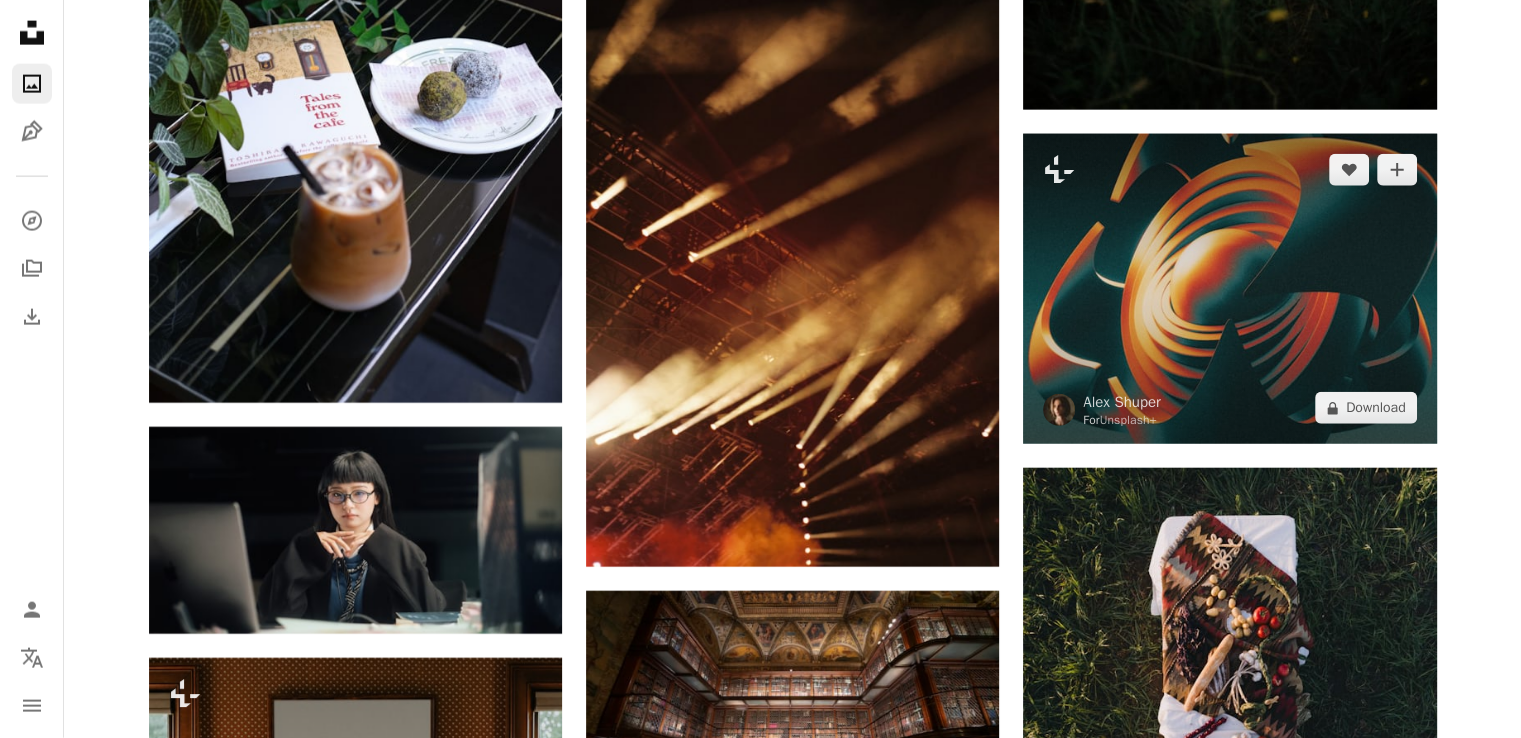 scroll, scrollTop: 12400, scrollLeft: 0, axis: vertical 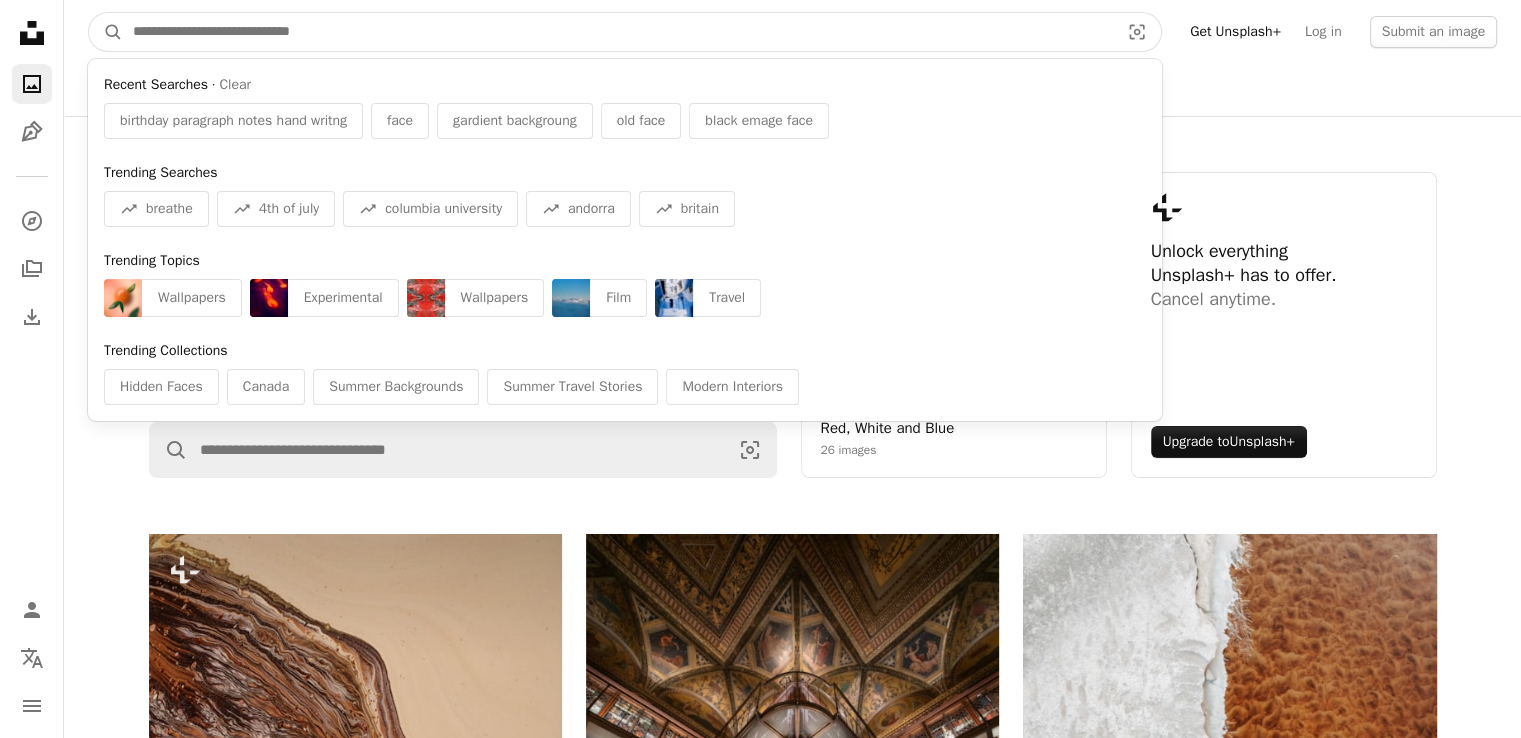 click at bounding box center [618, 32] 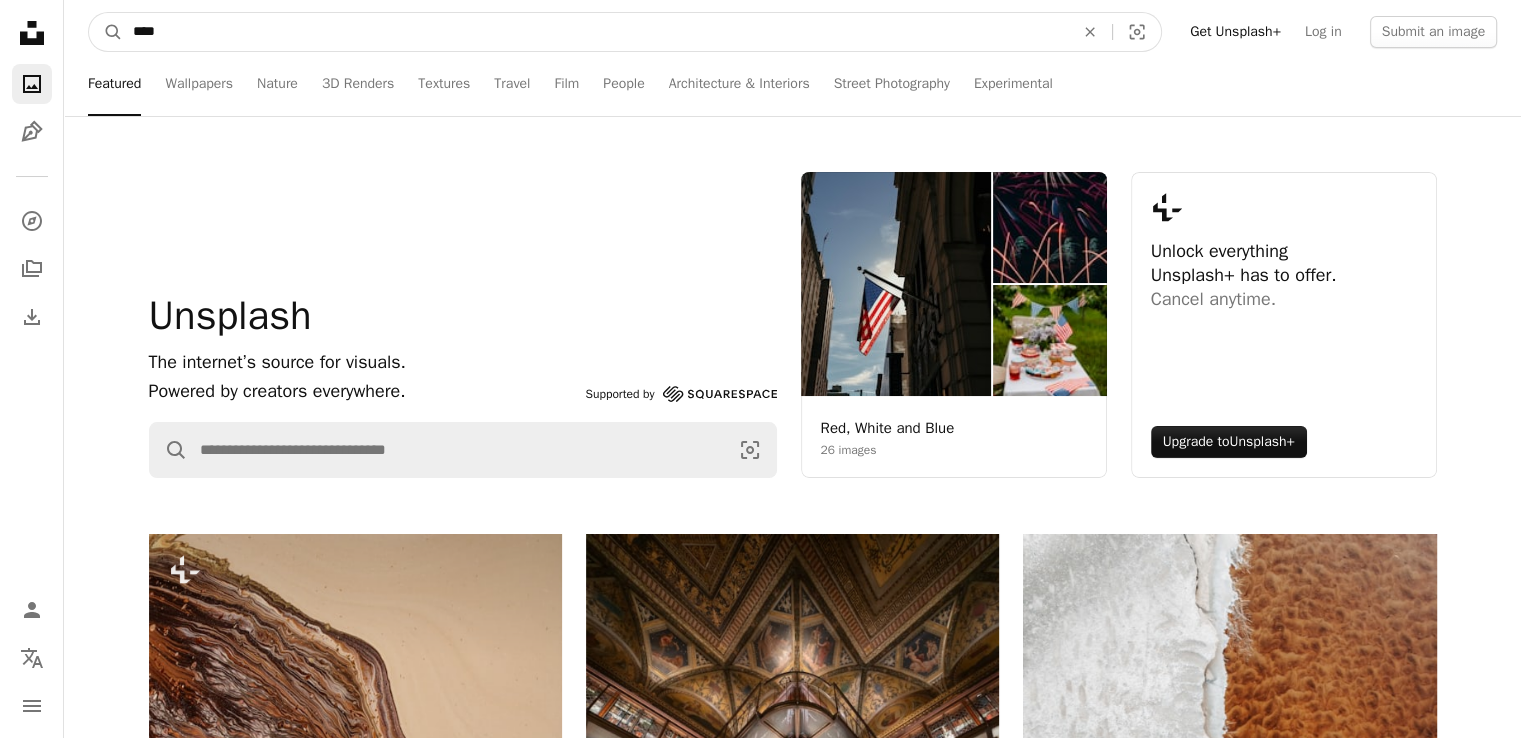 type on "****" 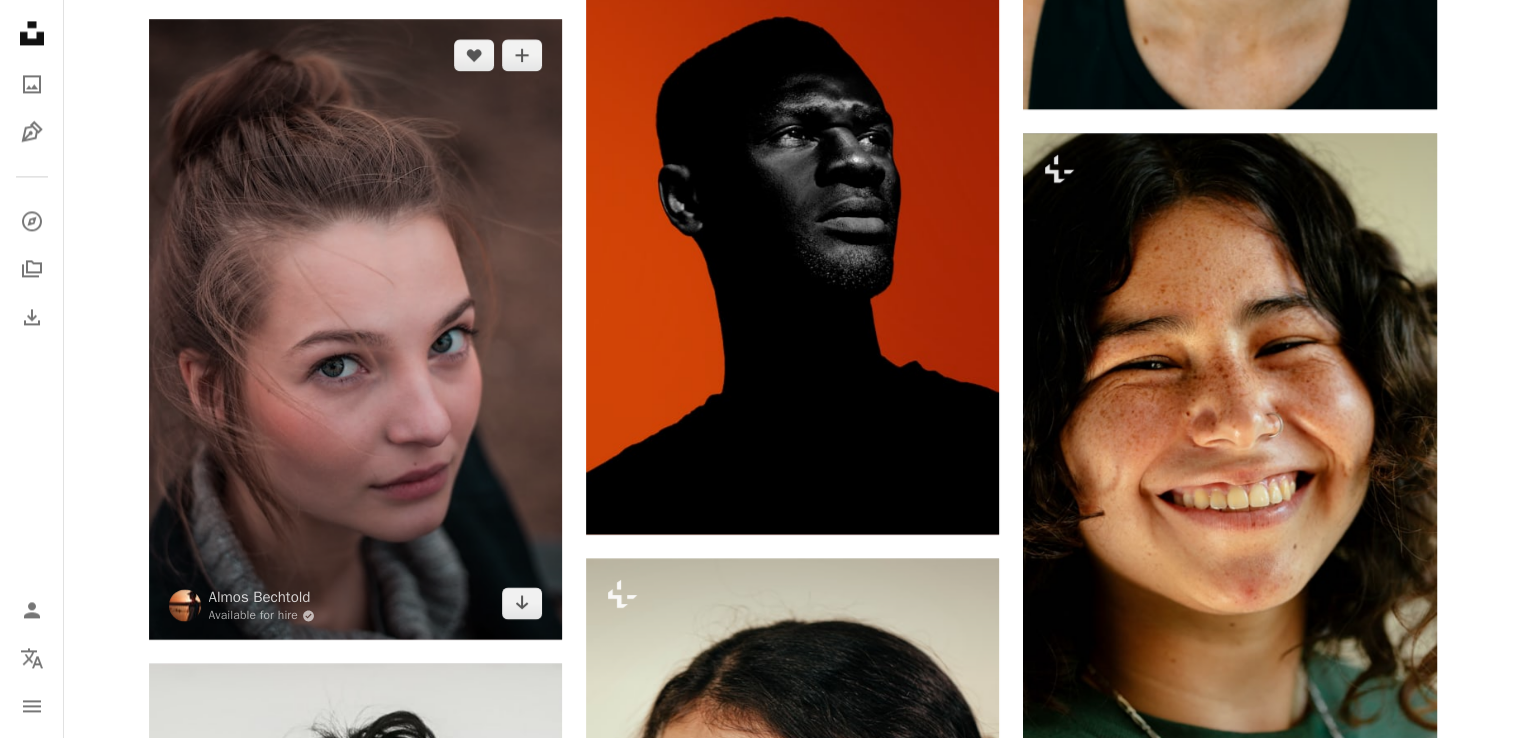 scroll, scrollTop: 3066, scrollLeft: 0, axis: vertical 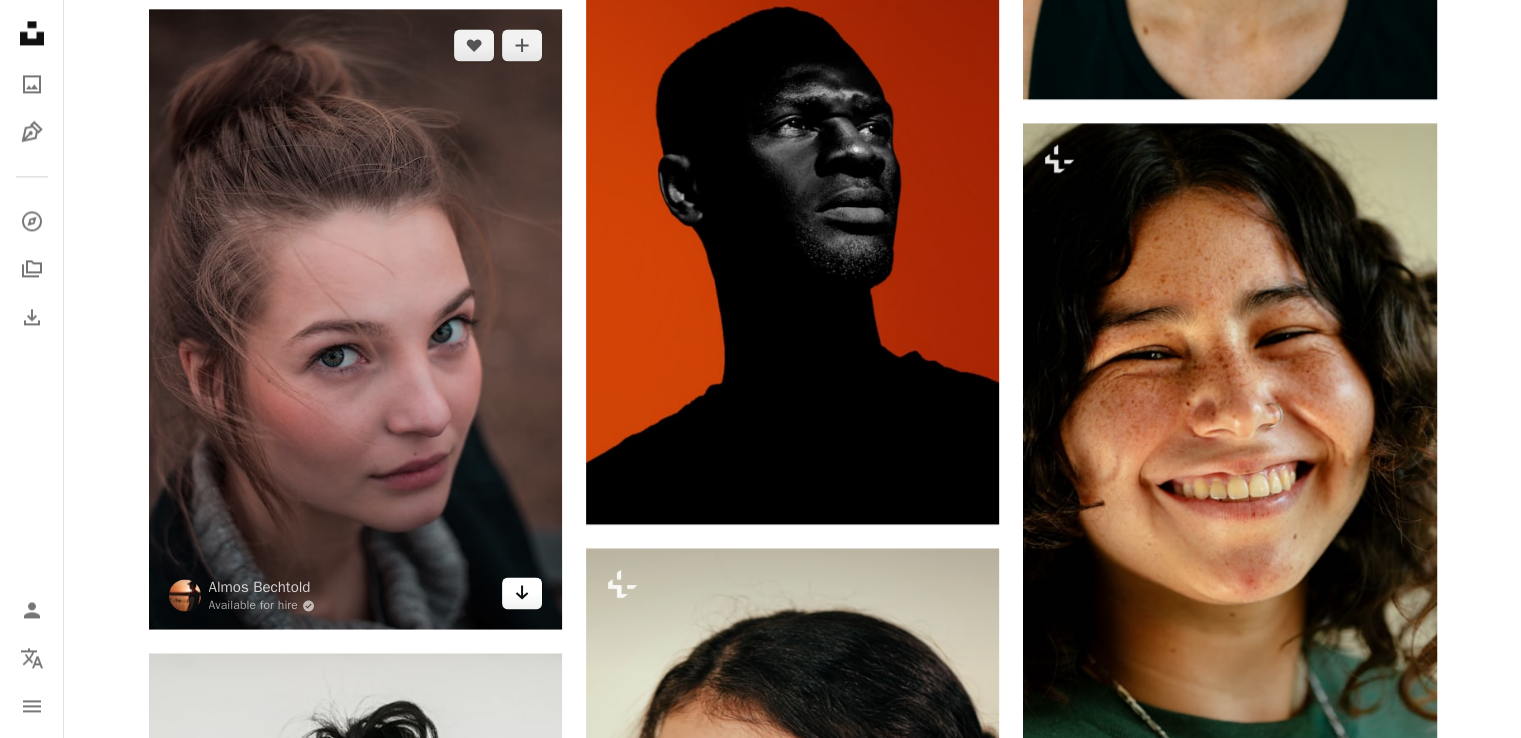 click on "Arrow pointing down" at bounding box center (522, 593) 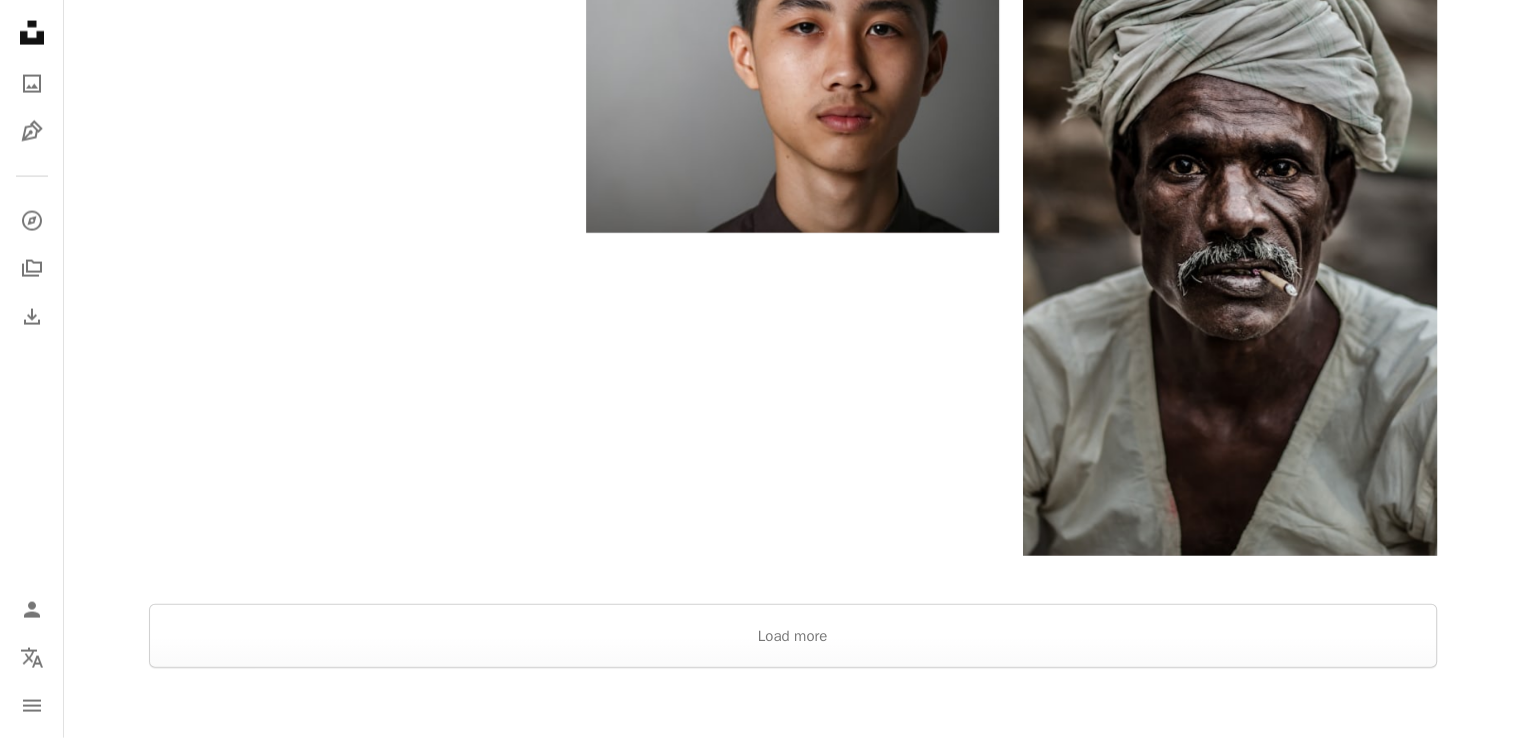 scroll, scrollTop: 4400, scrollLeft: 0, axis: vertical 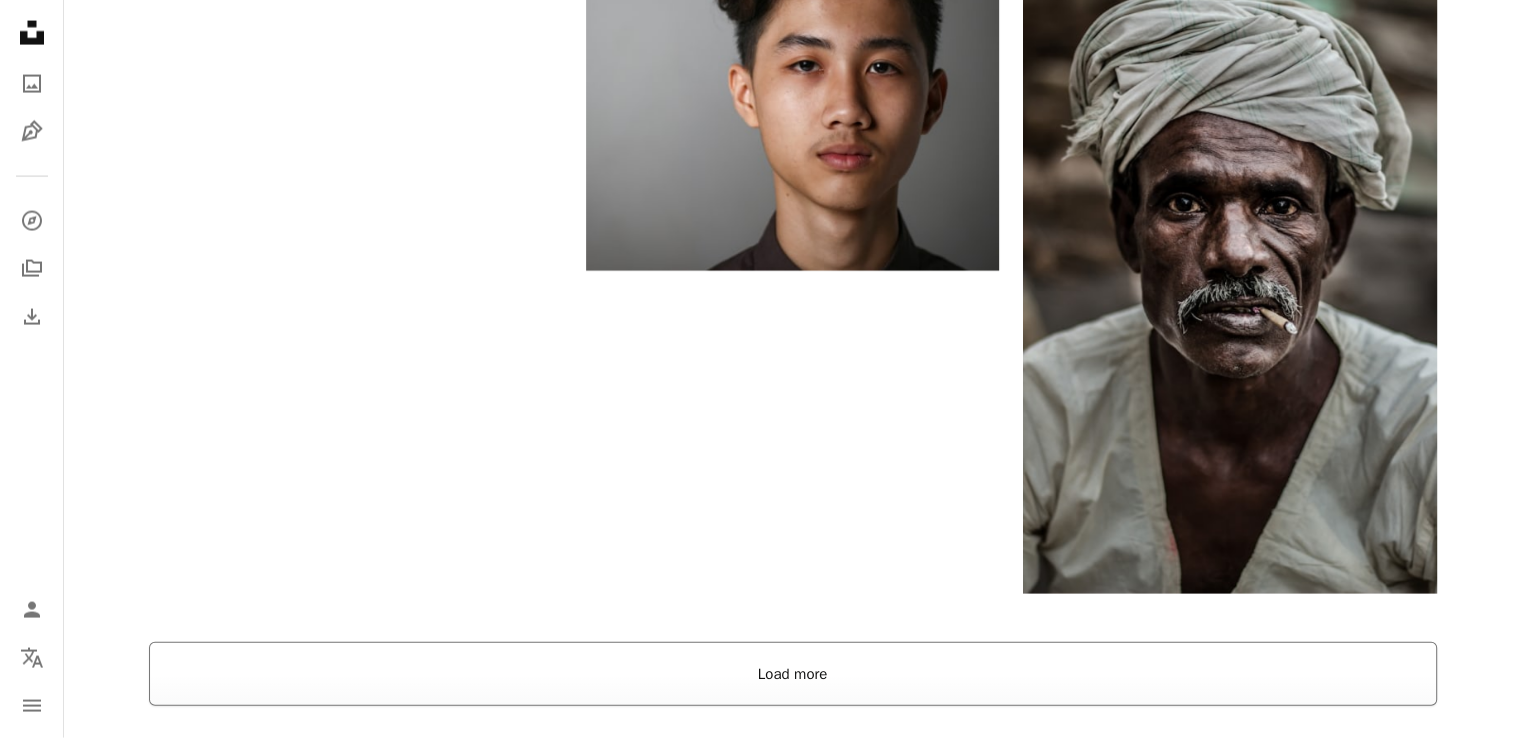 click on "Load more" at bounding box center (793, 674) 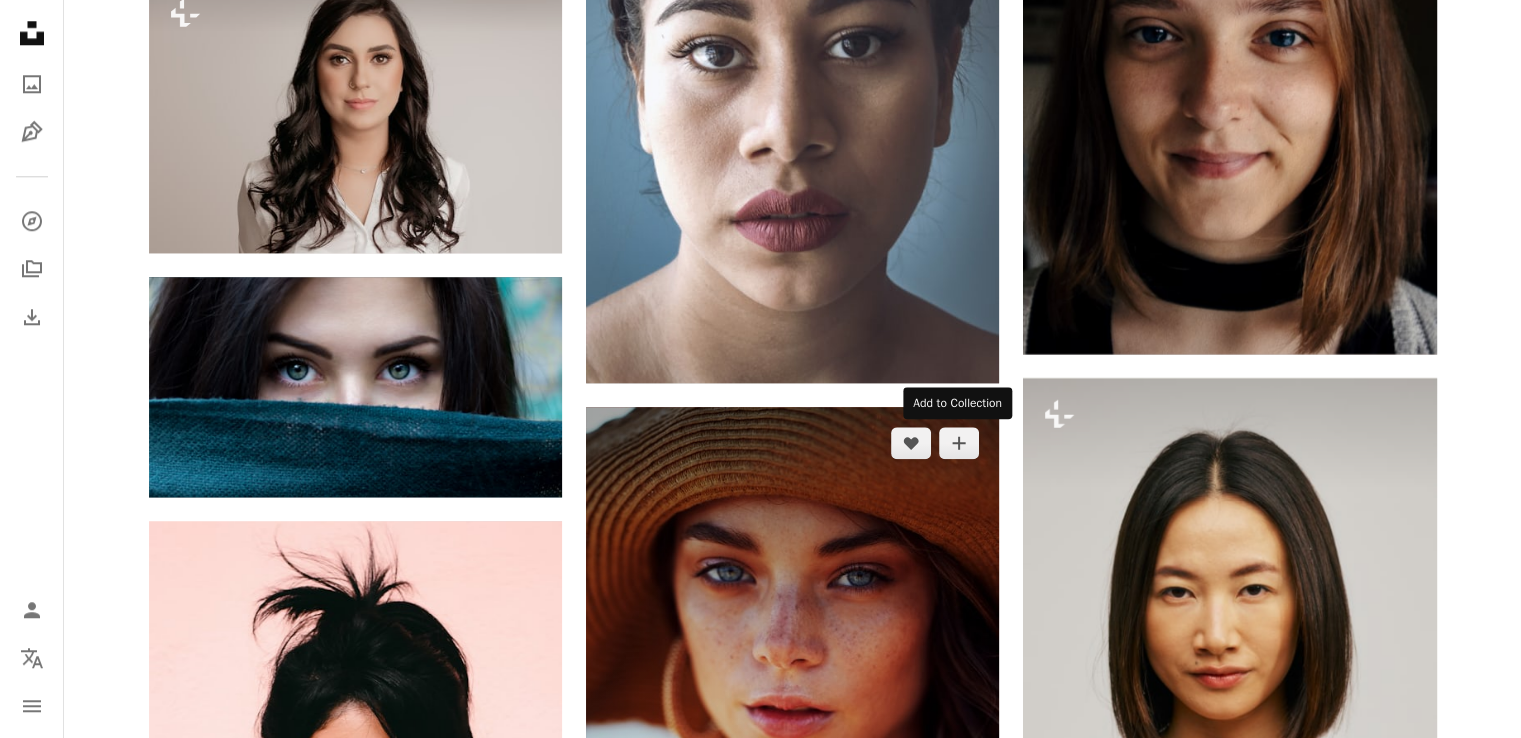 scroll, scrollTop: 9466, scrollLeft: 0, axis: vertical 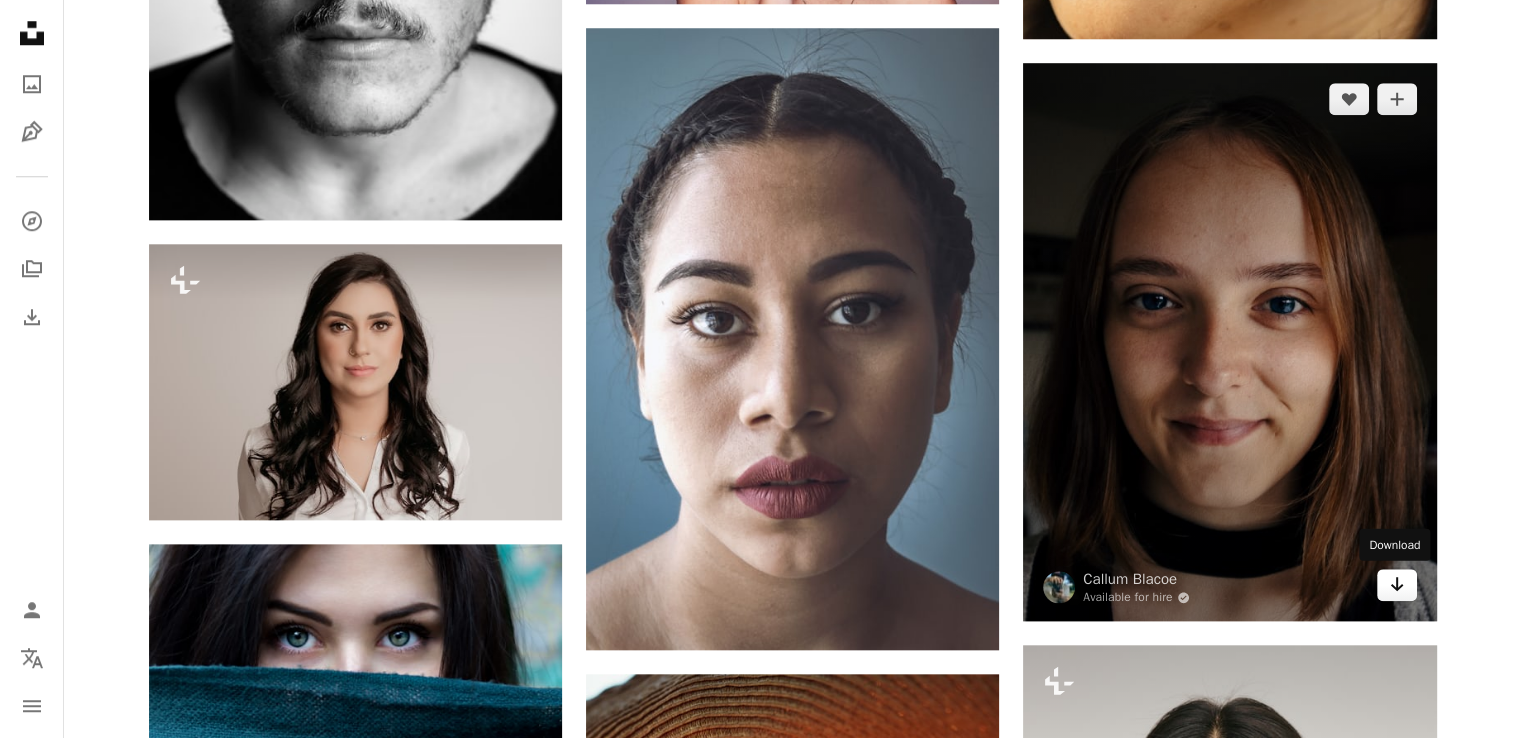 click on "Arrow pointing down" at bounding box center [1397, 585] 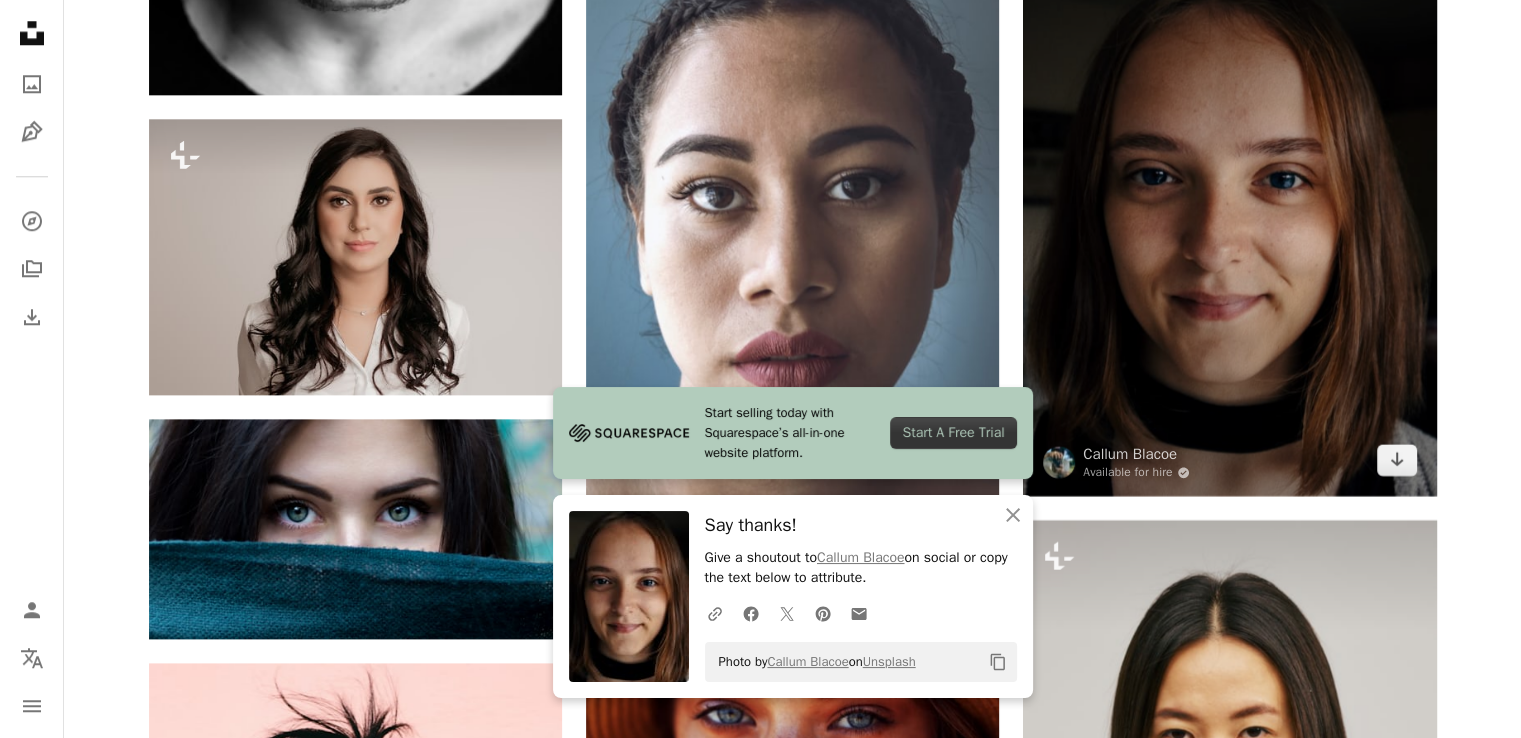 scroll, scrollTop: 9733, scrollLeft: 0, axis: vertical 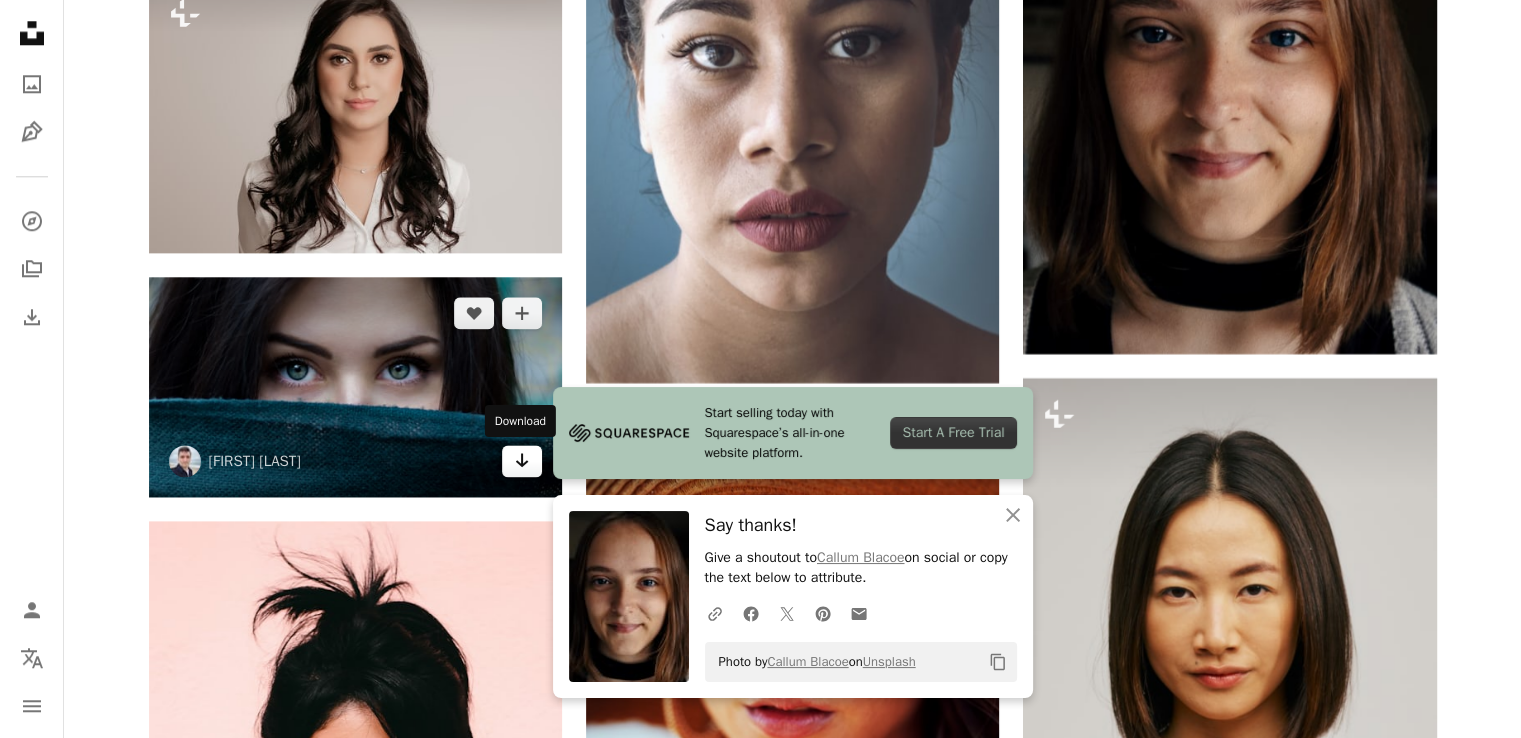 click on "Arrow pointing down" 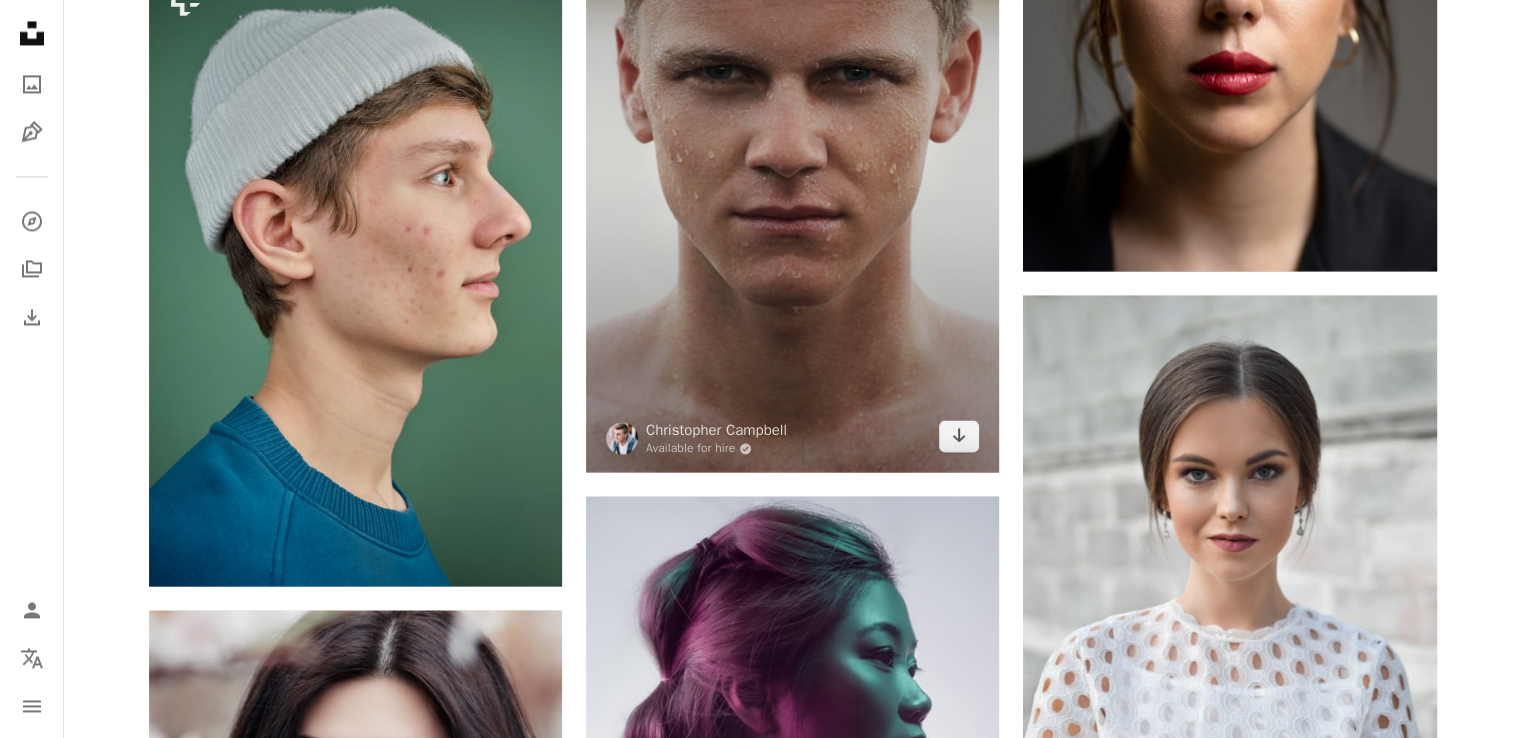 scroll, scrollTop: 10933, scrollLeft: 0, axis: vertical 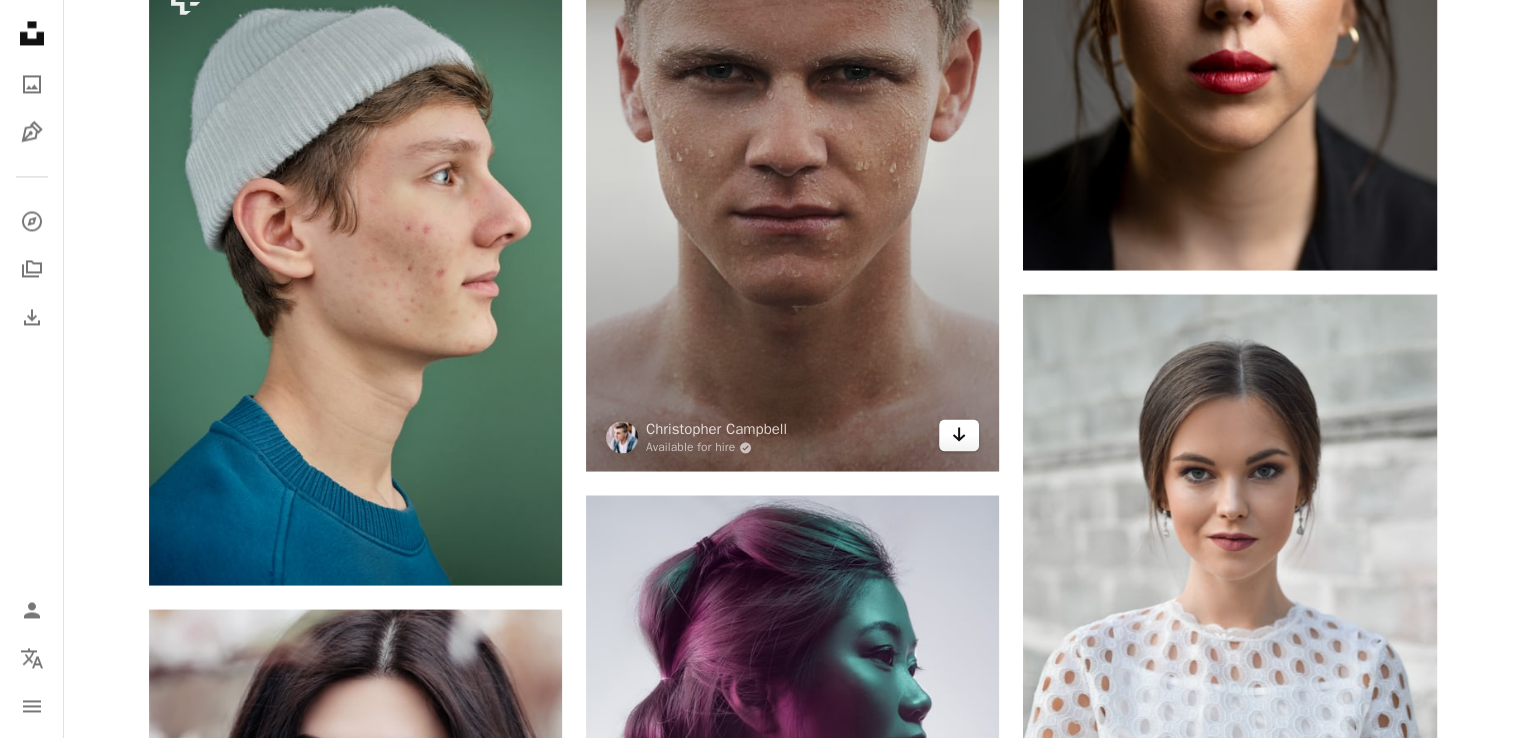 click on "Arrow pointing down" 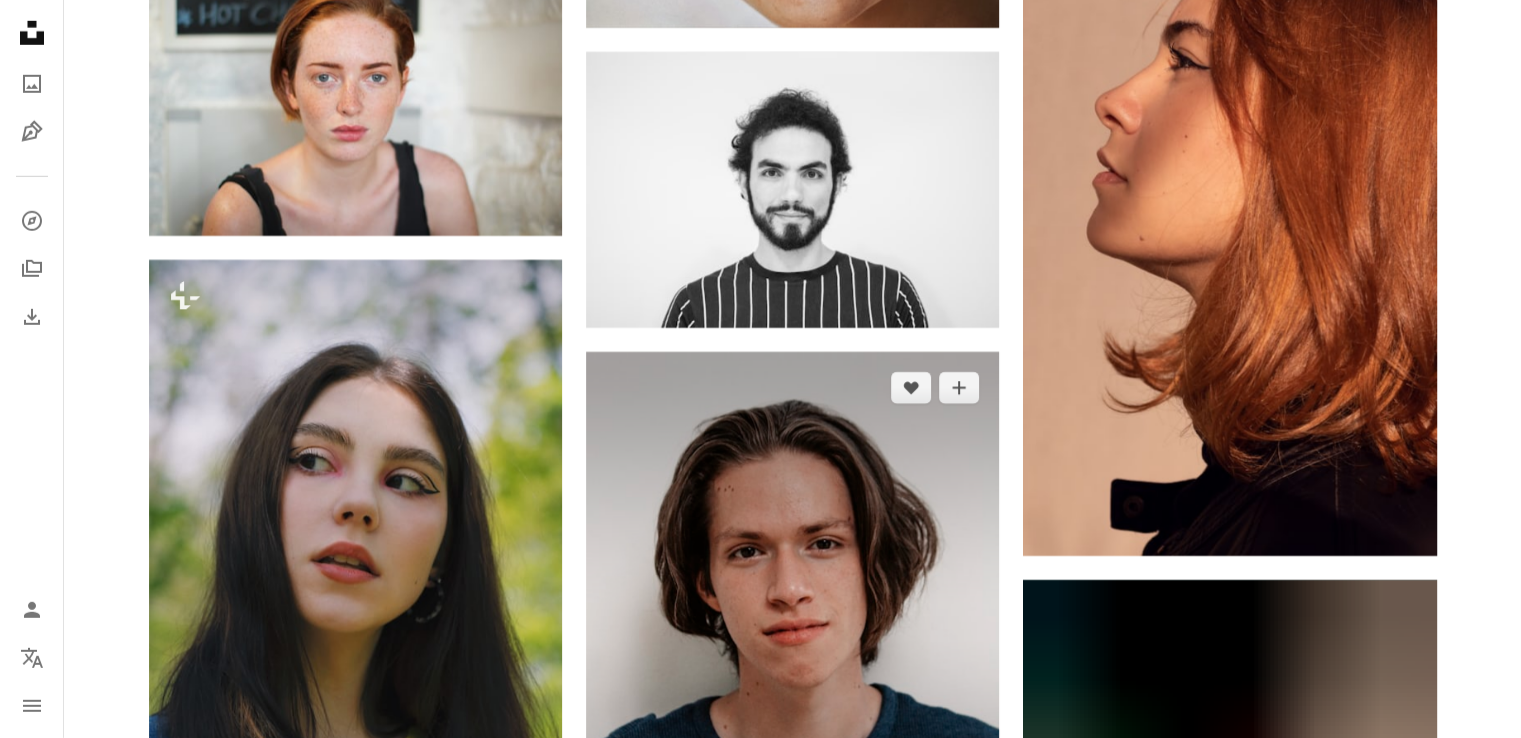 scroll, scrollTop: 13733, scrollLeft: 0, axis: vertical 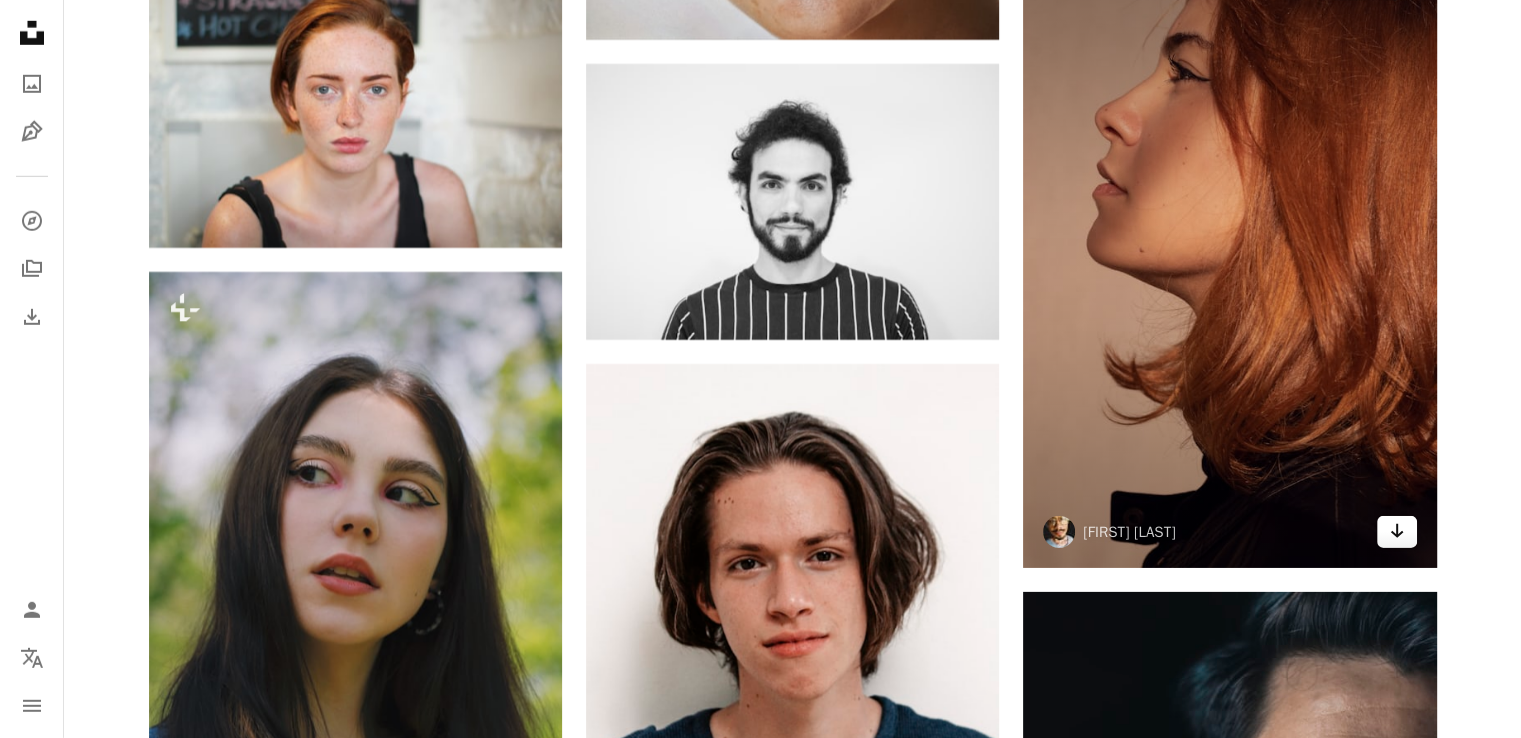 click on "Arrow pointing down" at bounding box center [1397, 532] 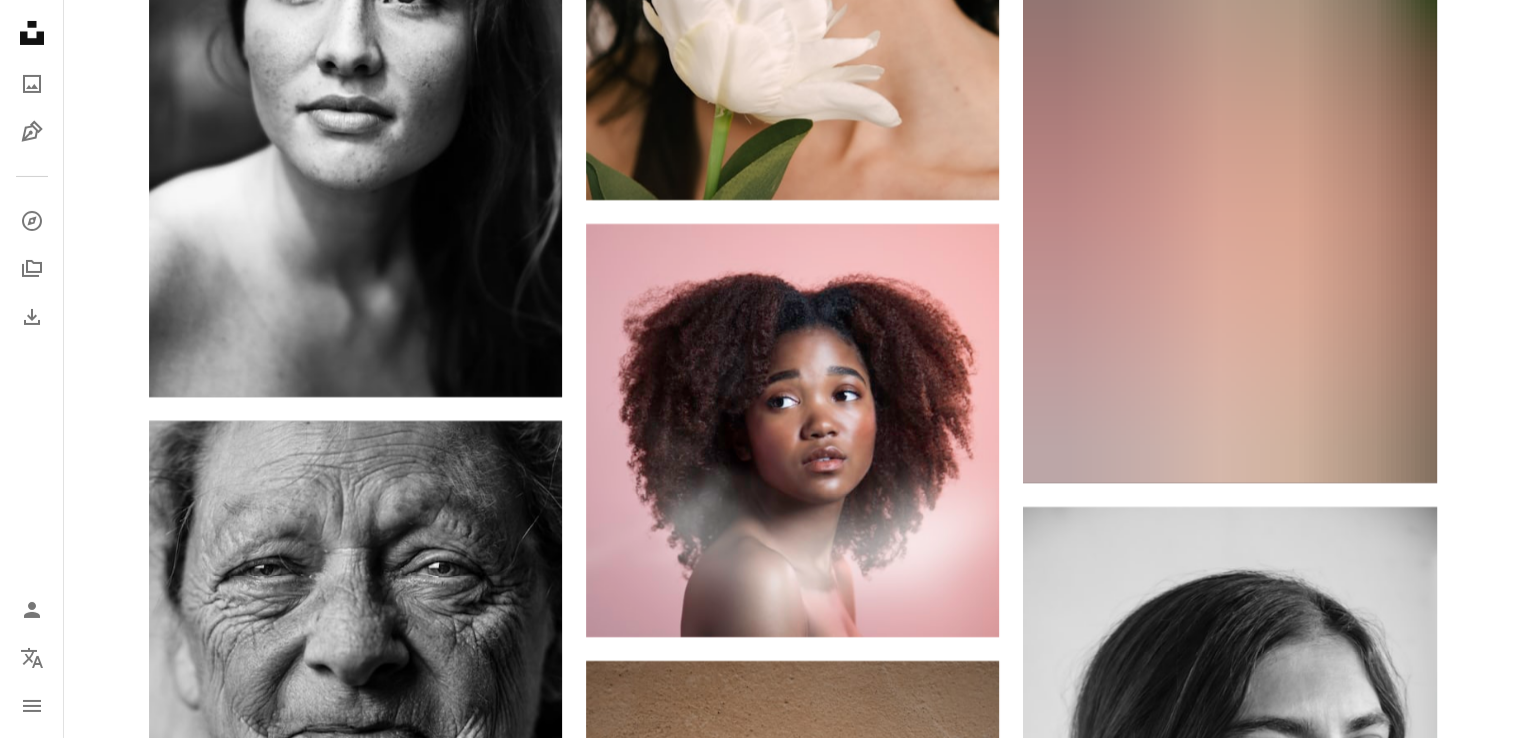 scroll, scrollTop: 23466, scrollLeft: 0, axis: vertical 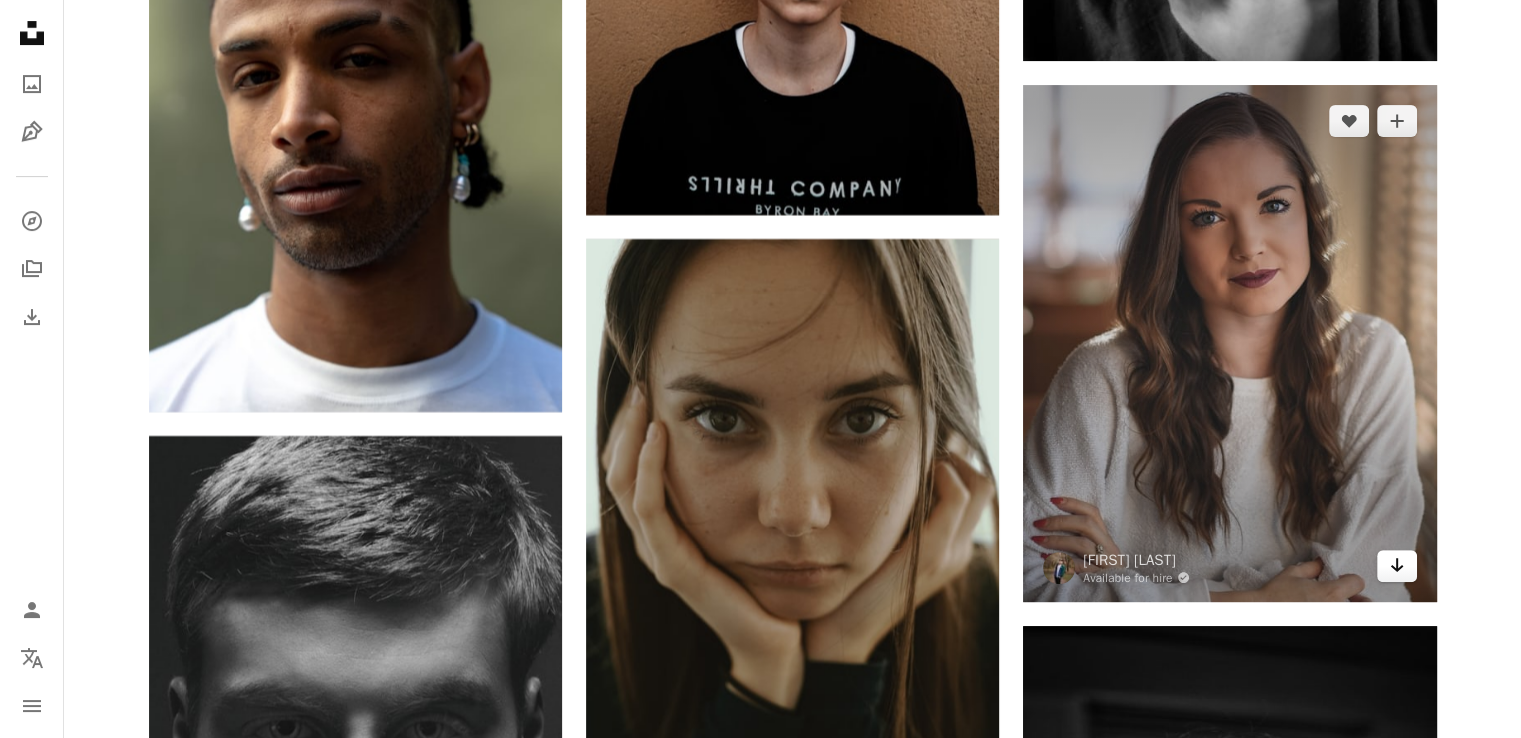 click on "Arrow pointing down" 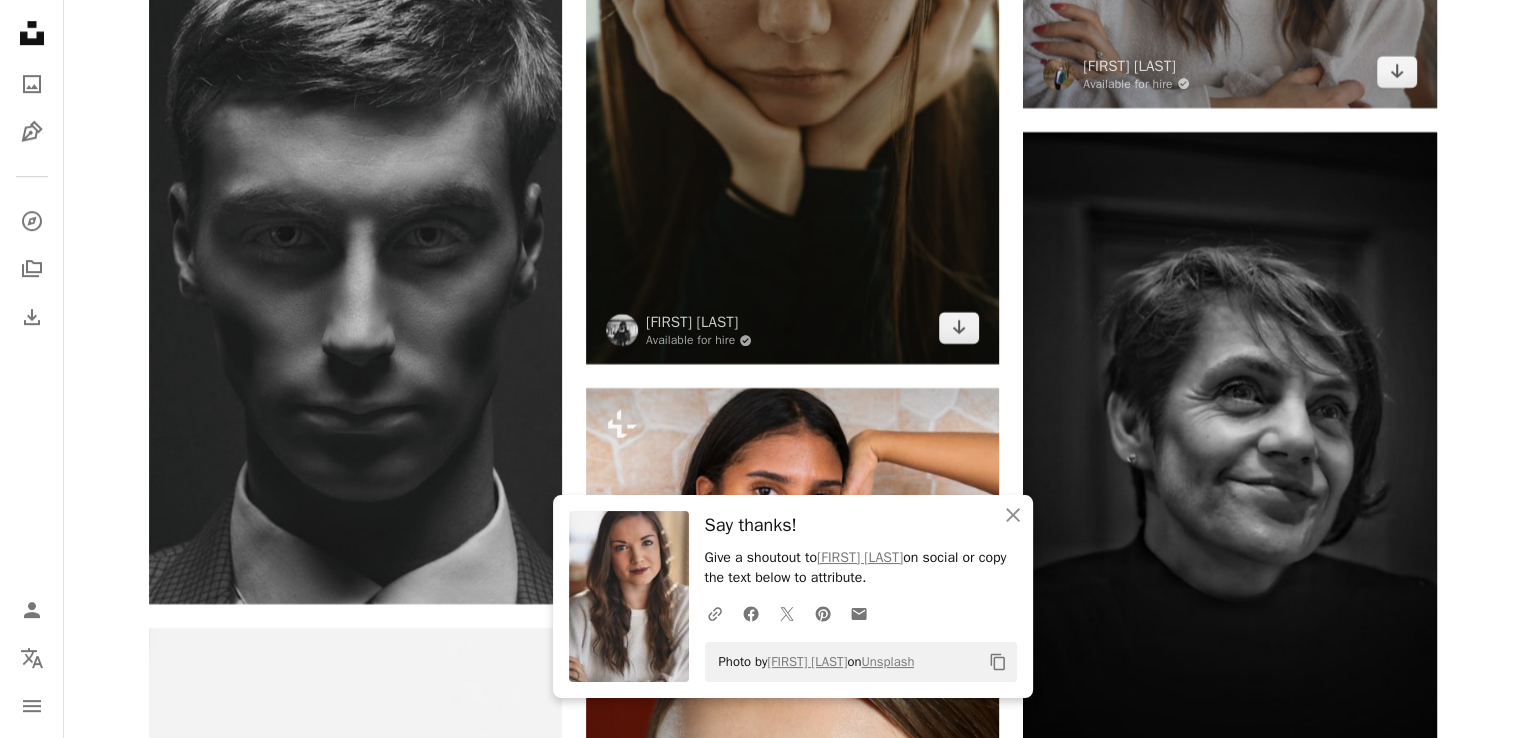 scroll, scrollTop: 24000, scrollLeft: 0, axis: vertical 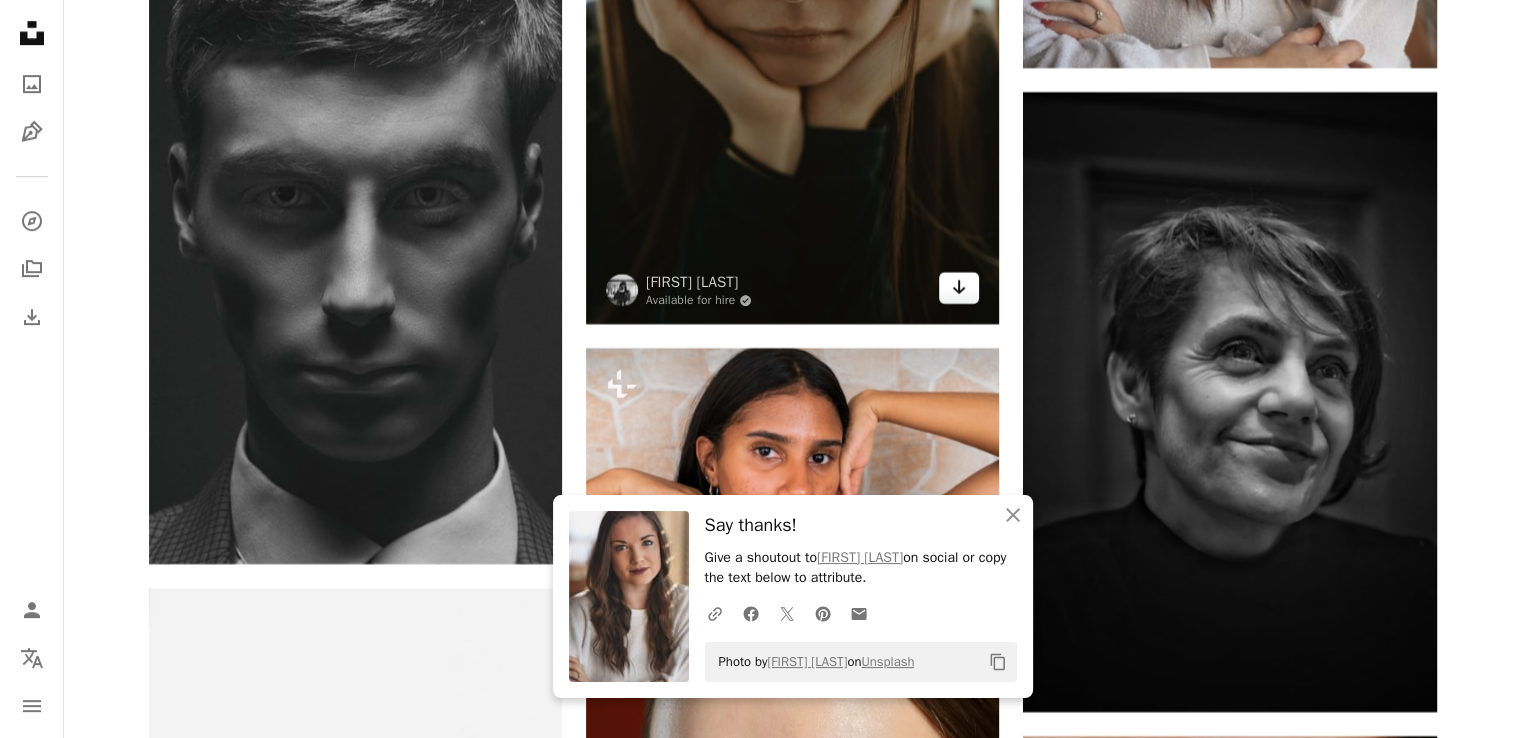 click on "Arrow pointing down" 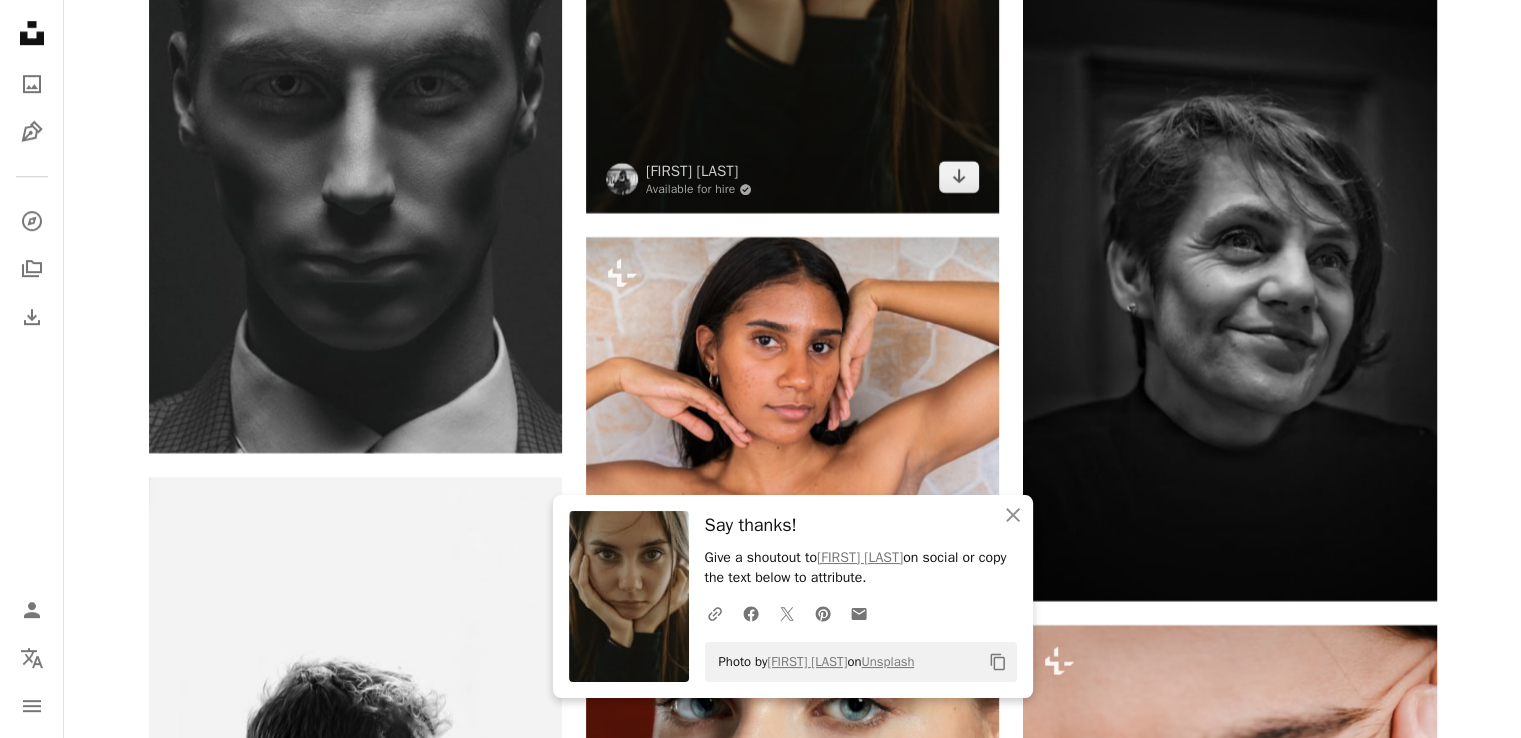 scroll, scrollTop: 24133, scrollLeft: 0, axis: vertical 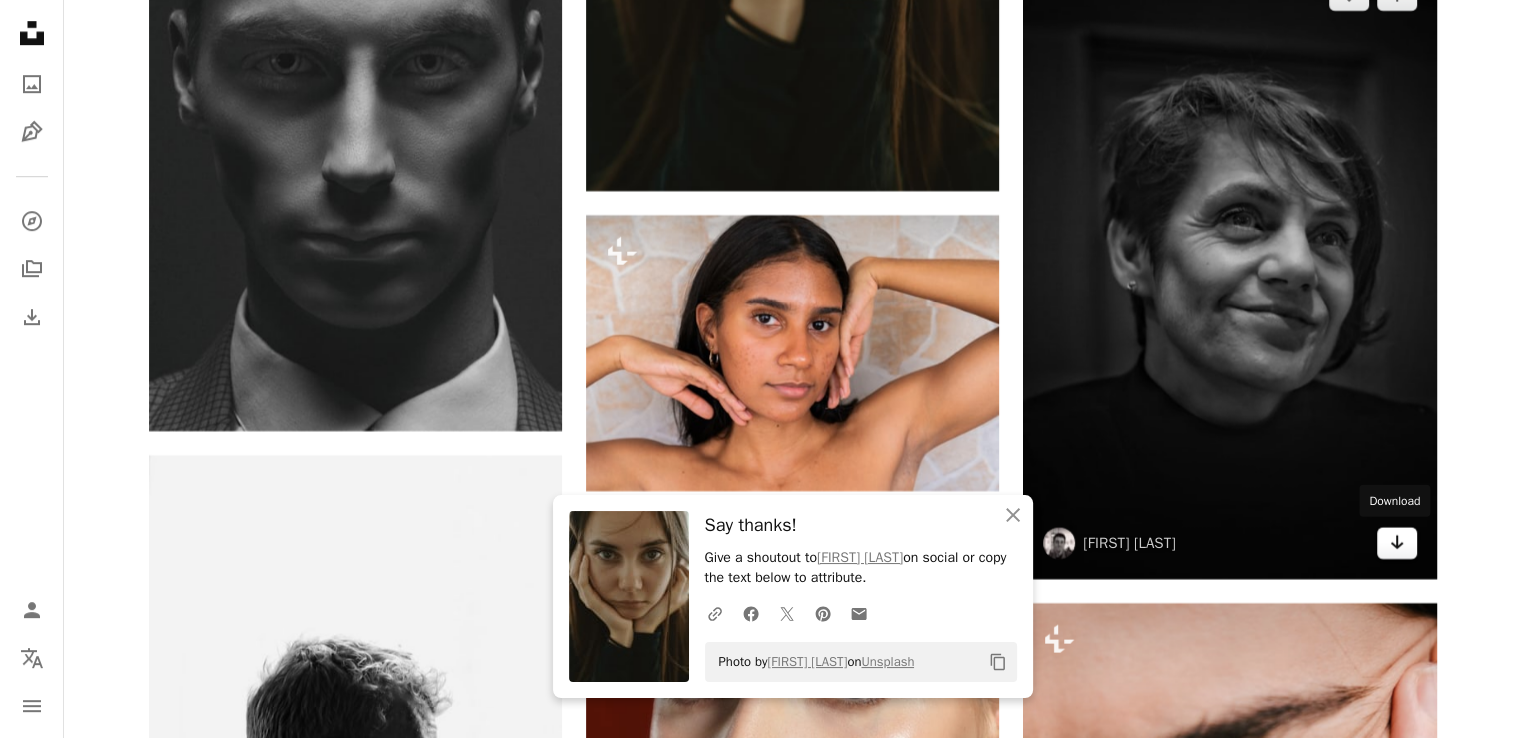 click on "Arrow pointing down" 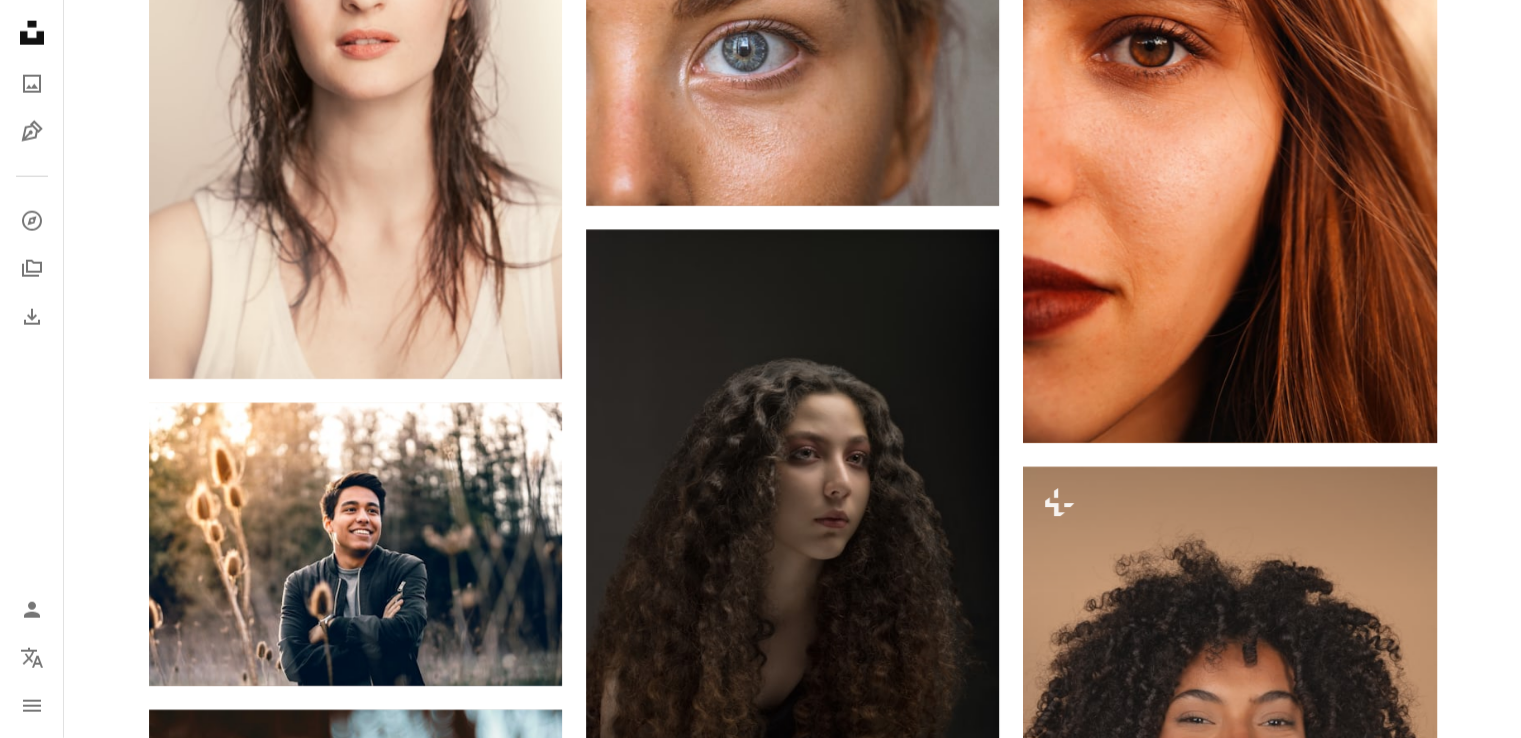 scroll, scrollTop: 28000, scrollLeft: 0, axis: vertical 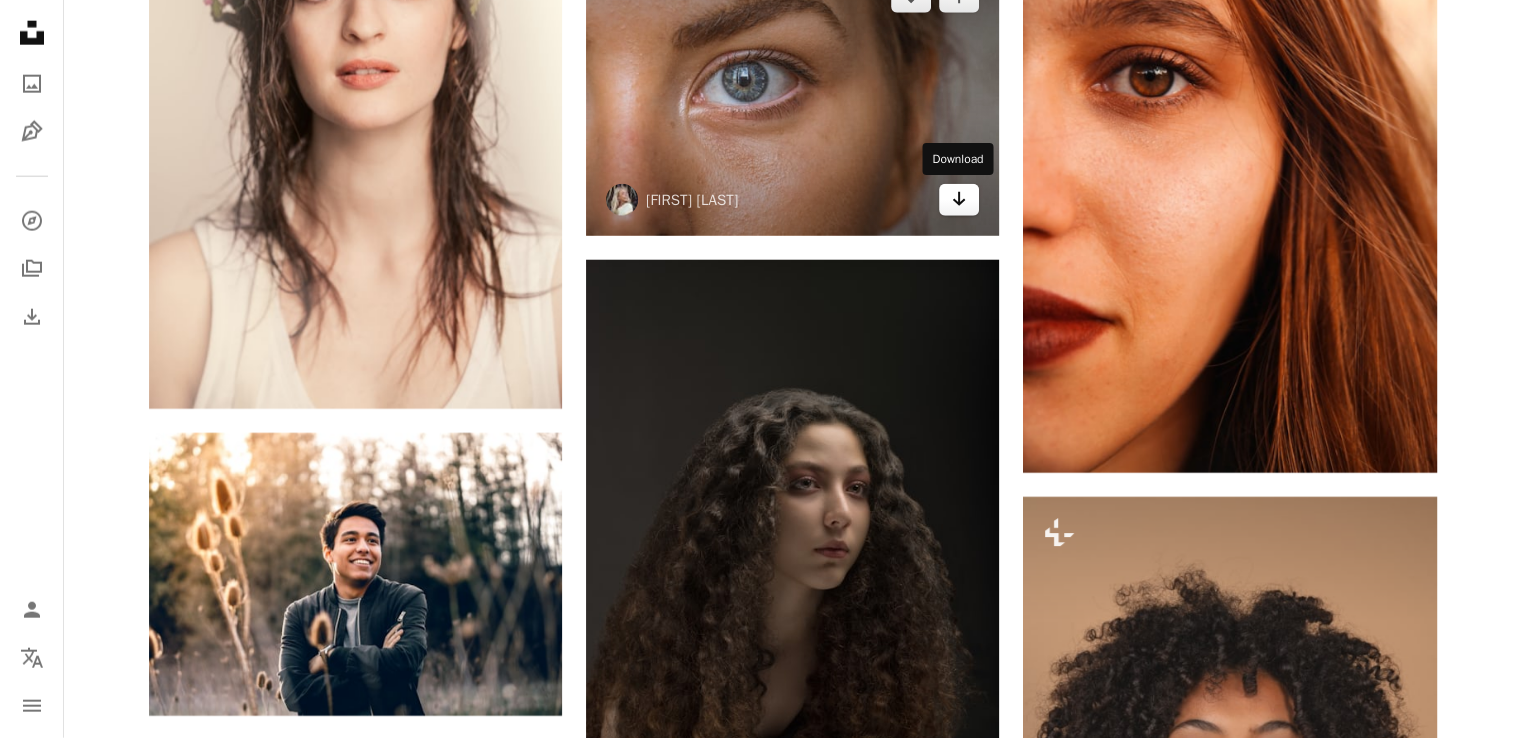 click on "Arrow pointing down" at bounding box center (959, 200) 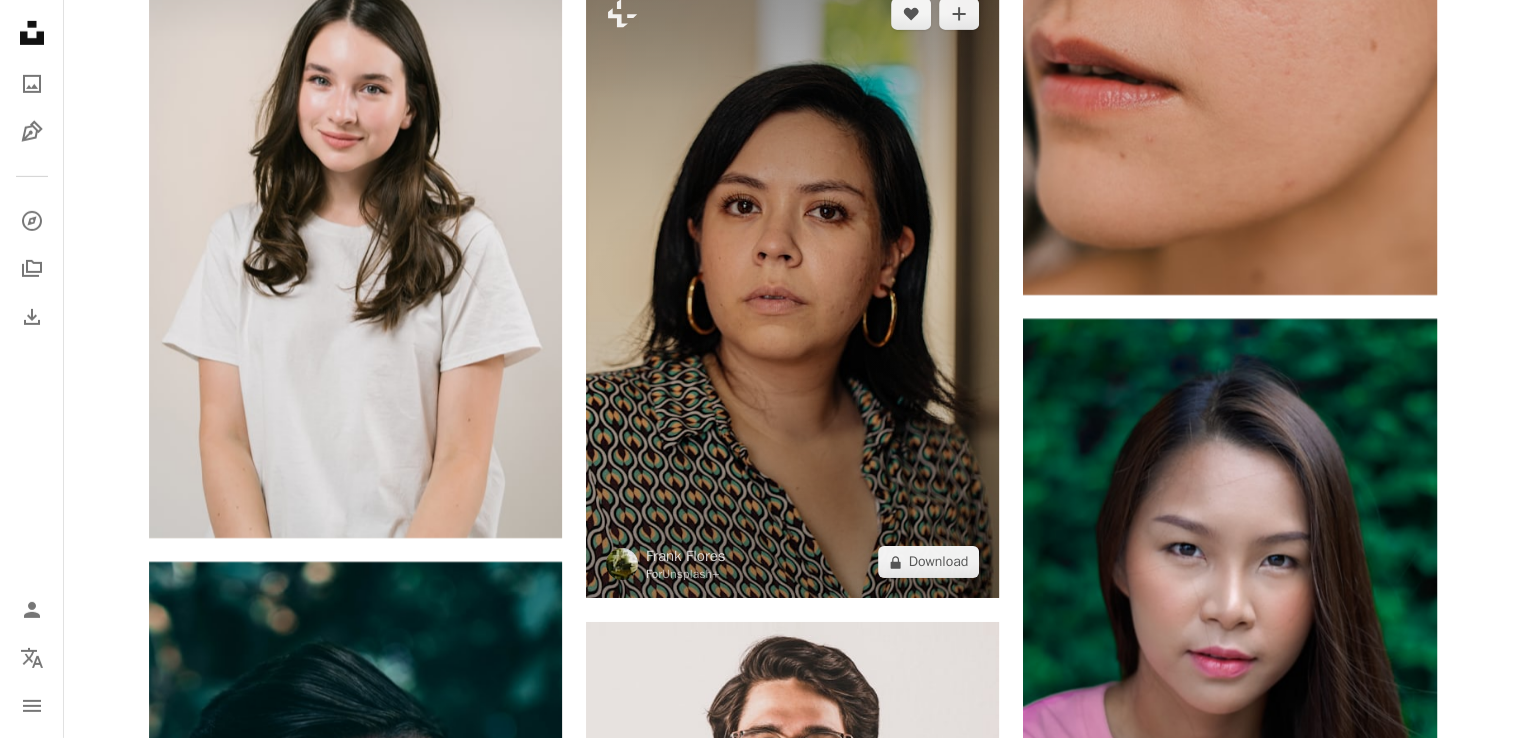 scroll, scrollTop: 29866, scrollLeft: 0, axis: vertical 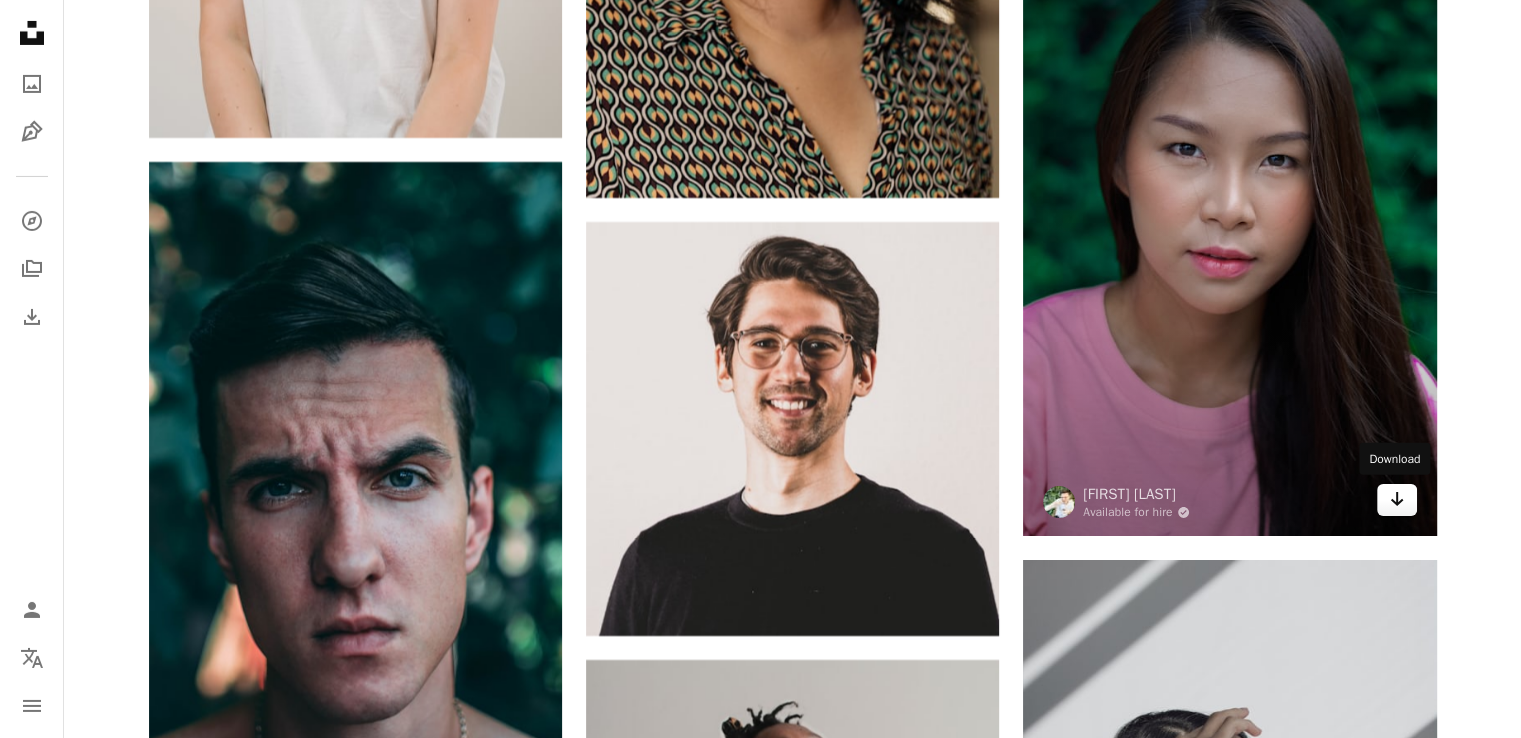 click on "Arrow pointing down" 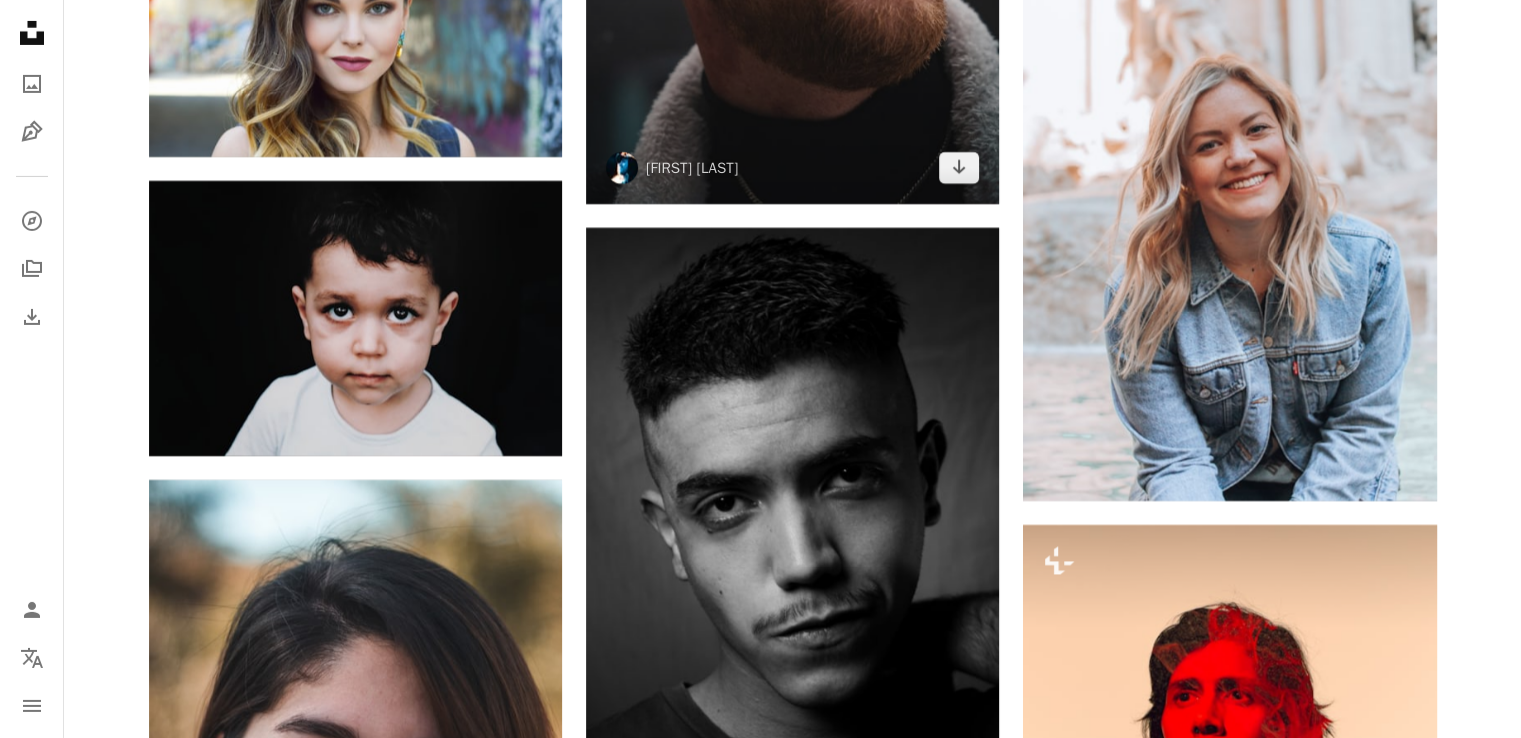 scroll, scrollTop: 44933, scrollLeft: 0, axis: vertical 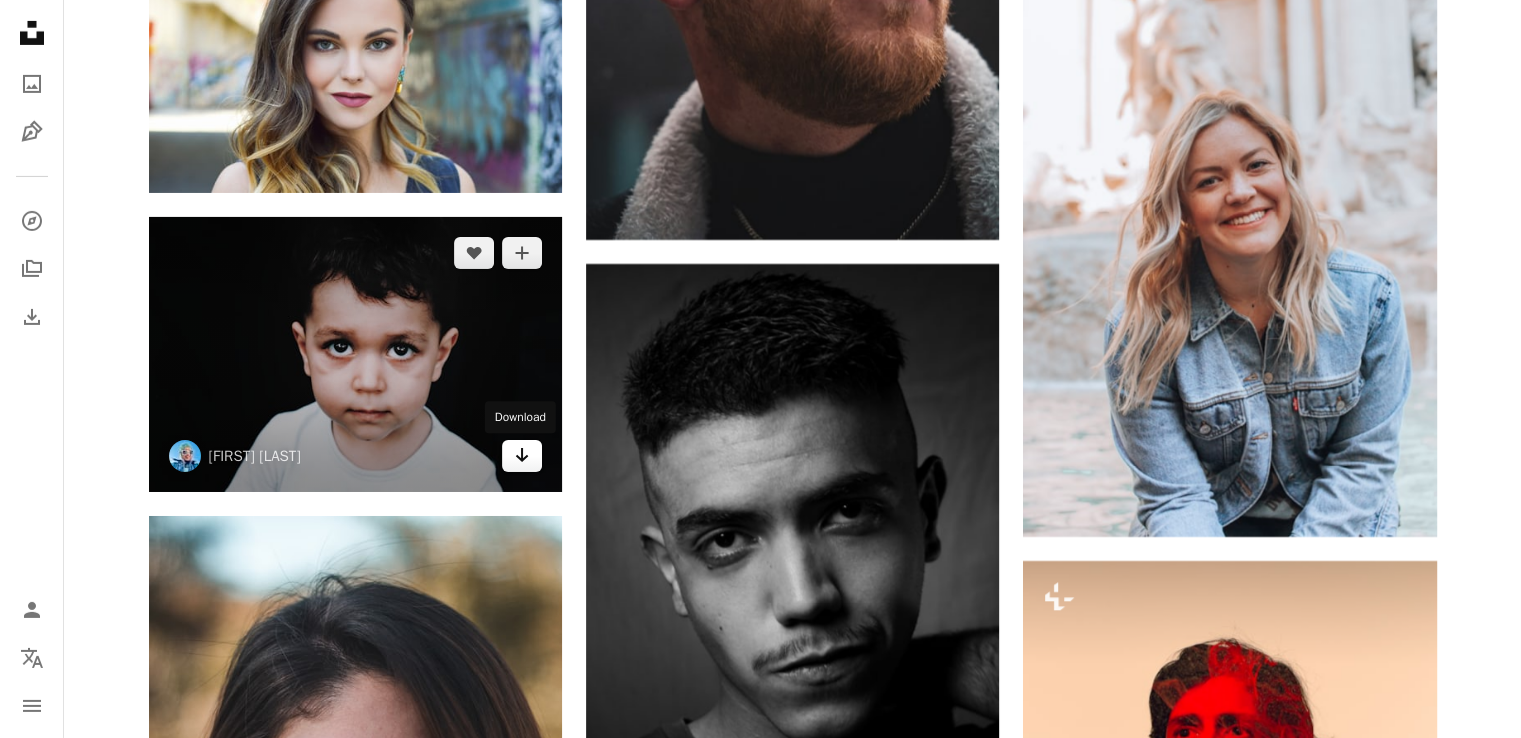 click on "Arrow pointing down" at bounding box center [522, 456] 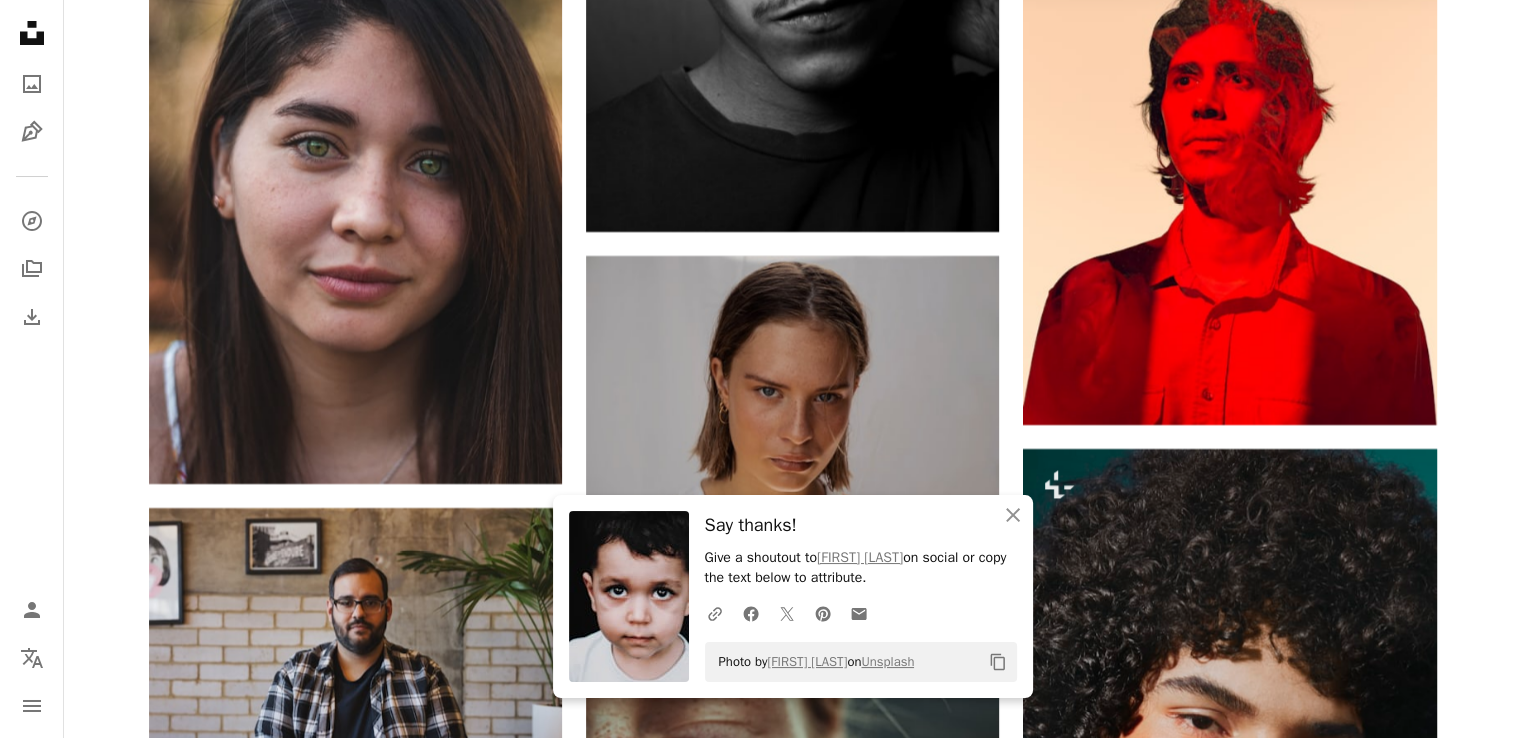 scroll, scrollTop: 45600, scrollLeft: 0, axis: vertical 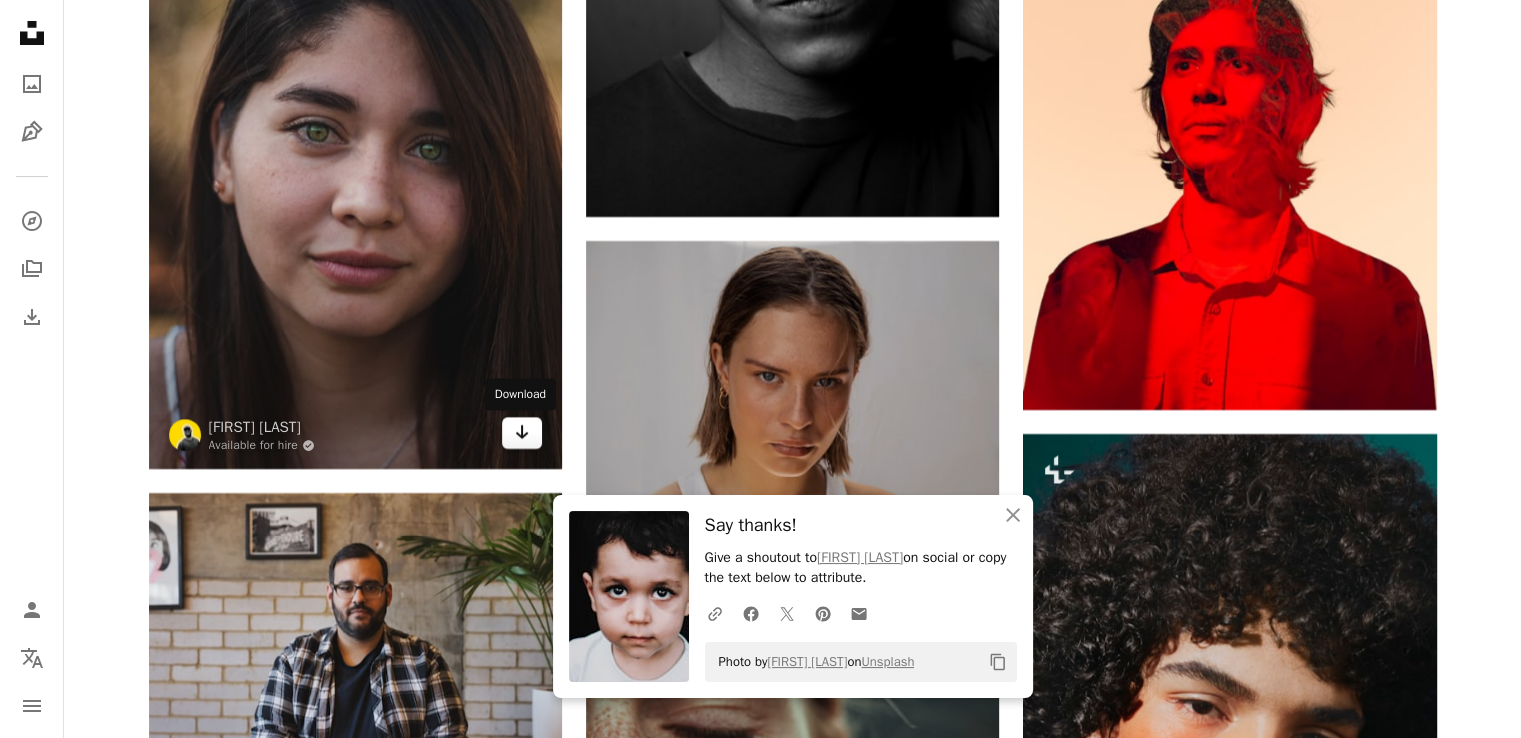 click on "Arrow pointing down" 